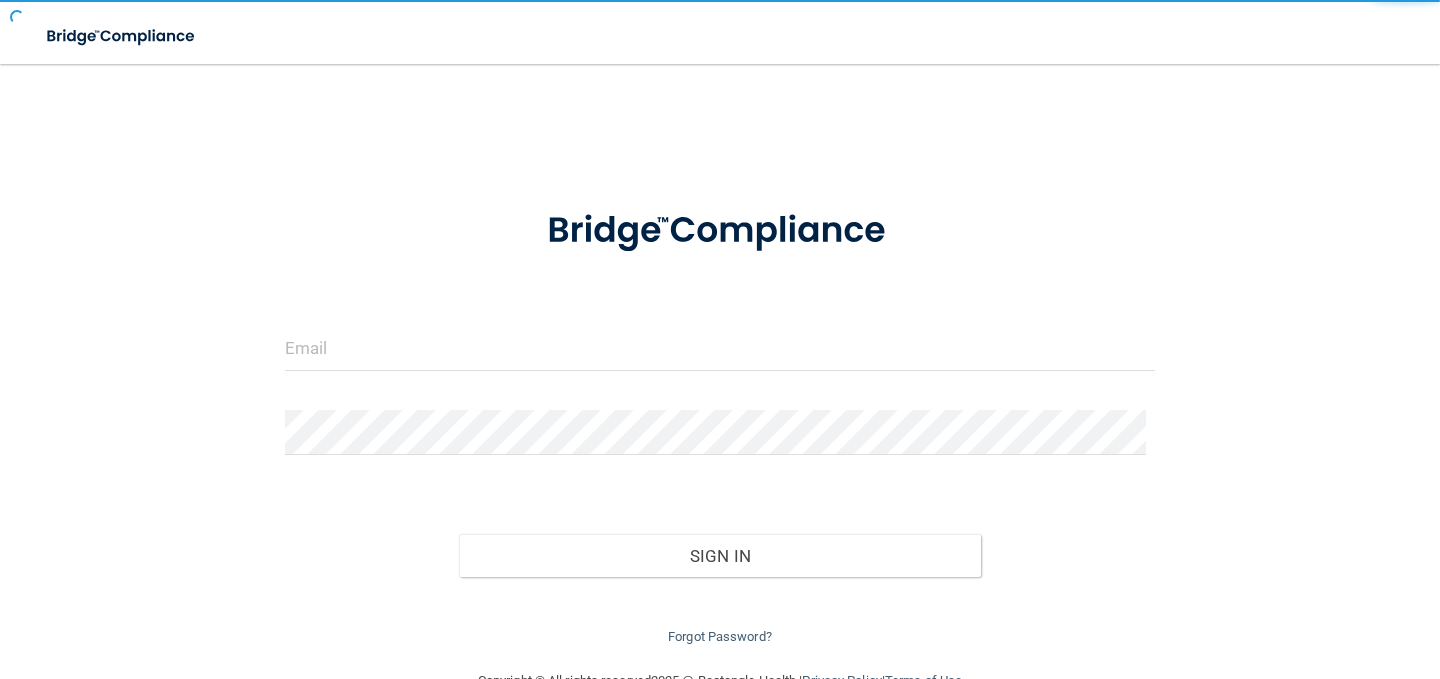 scroll, scrollTop: 0, scrollLeft: 0, axis: both 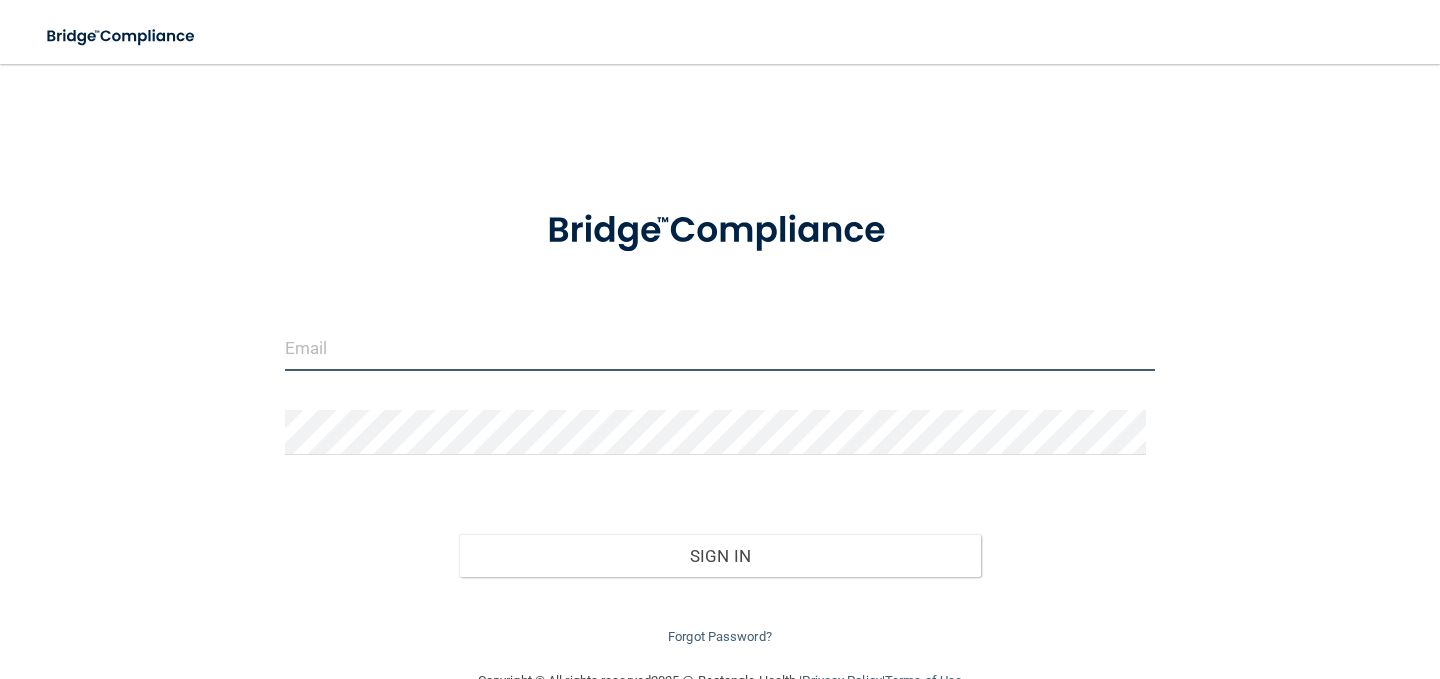 click at bounding box center [720, 348] 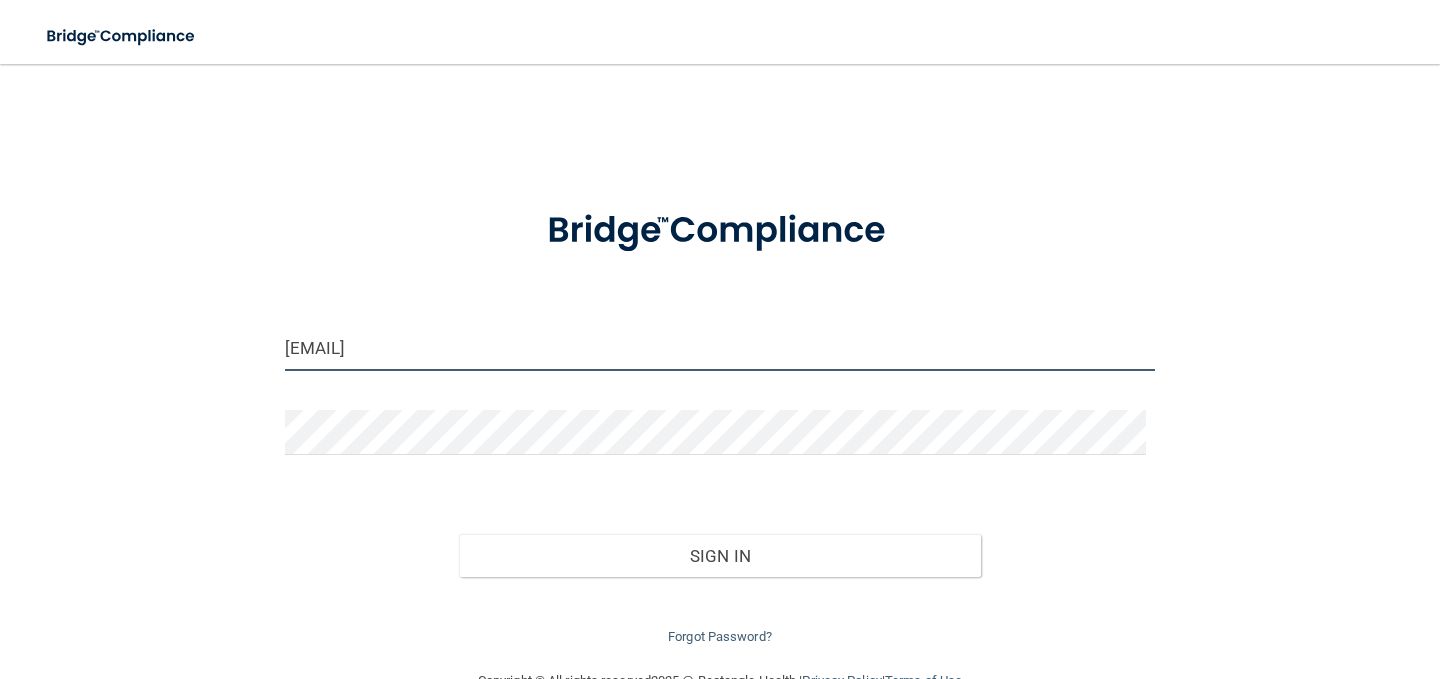 click on "[EMAIL]" at bounding box center (720, 348) 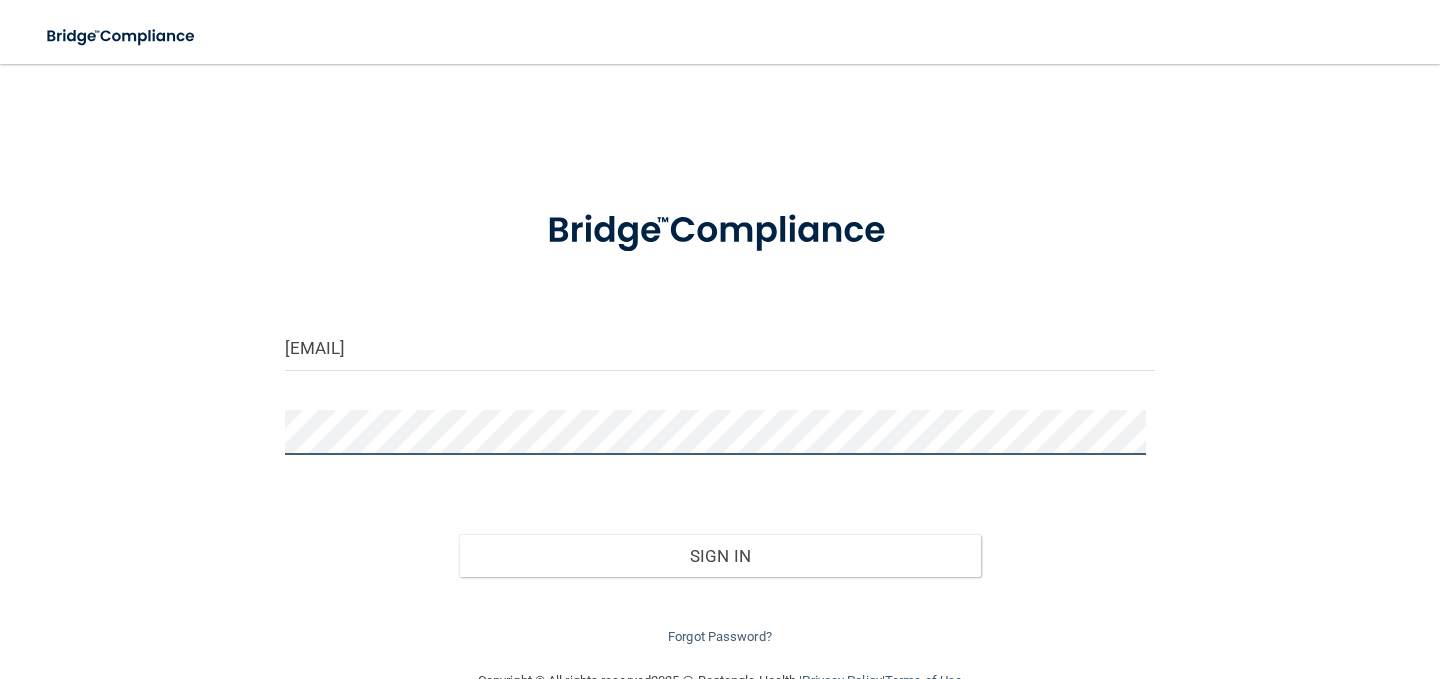 click on "Sign In" at bounding box center [720, 556] 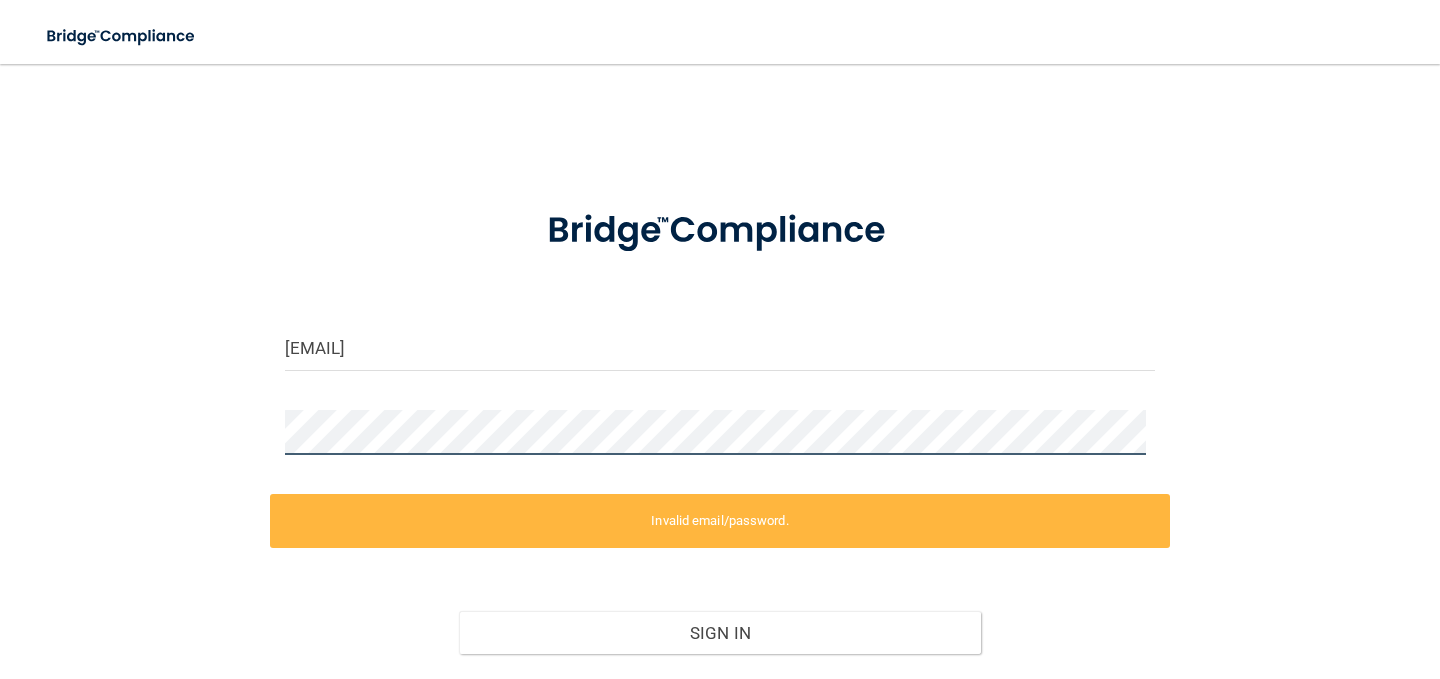 click on "Invalid email/password.     You don't have permission to access that page.       Sign In            Forgot Password?" at bounding box center (720, 405) 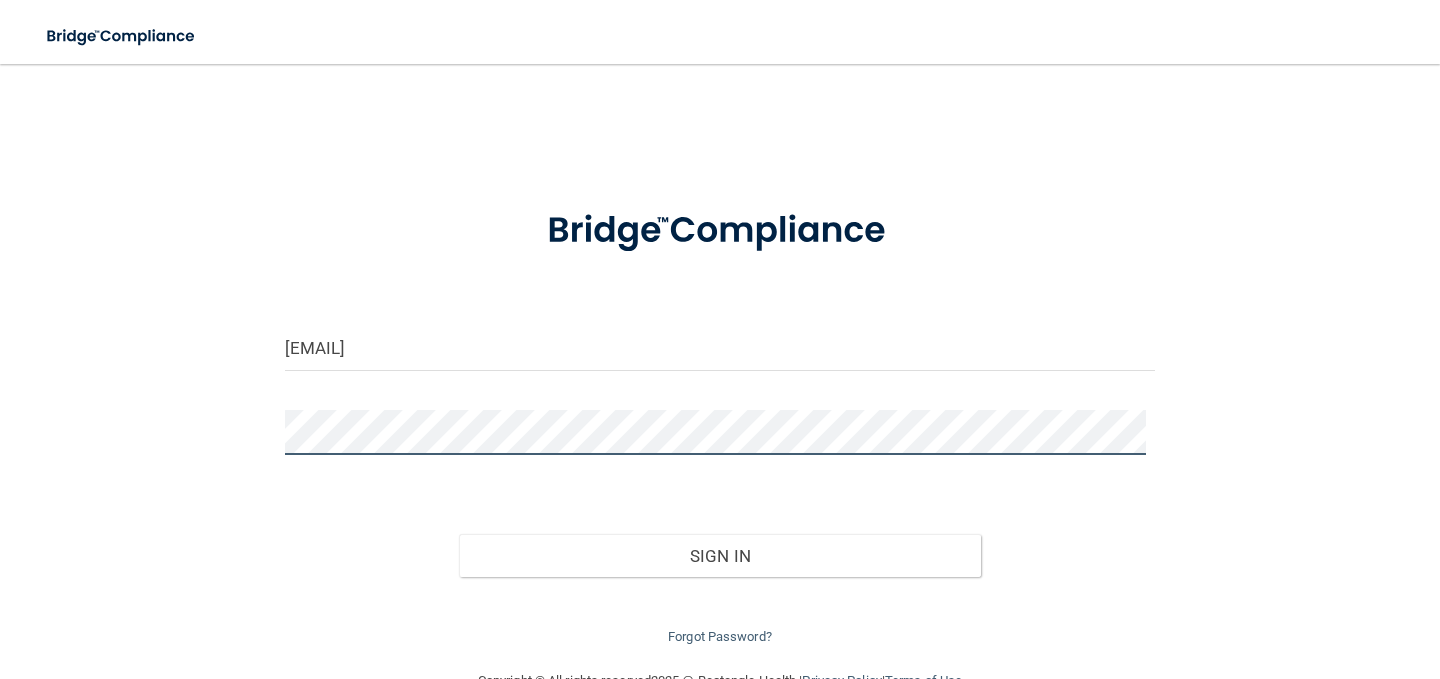 click on "Sign In" at bounding box center (720, 556) 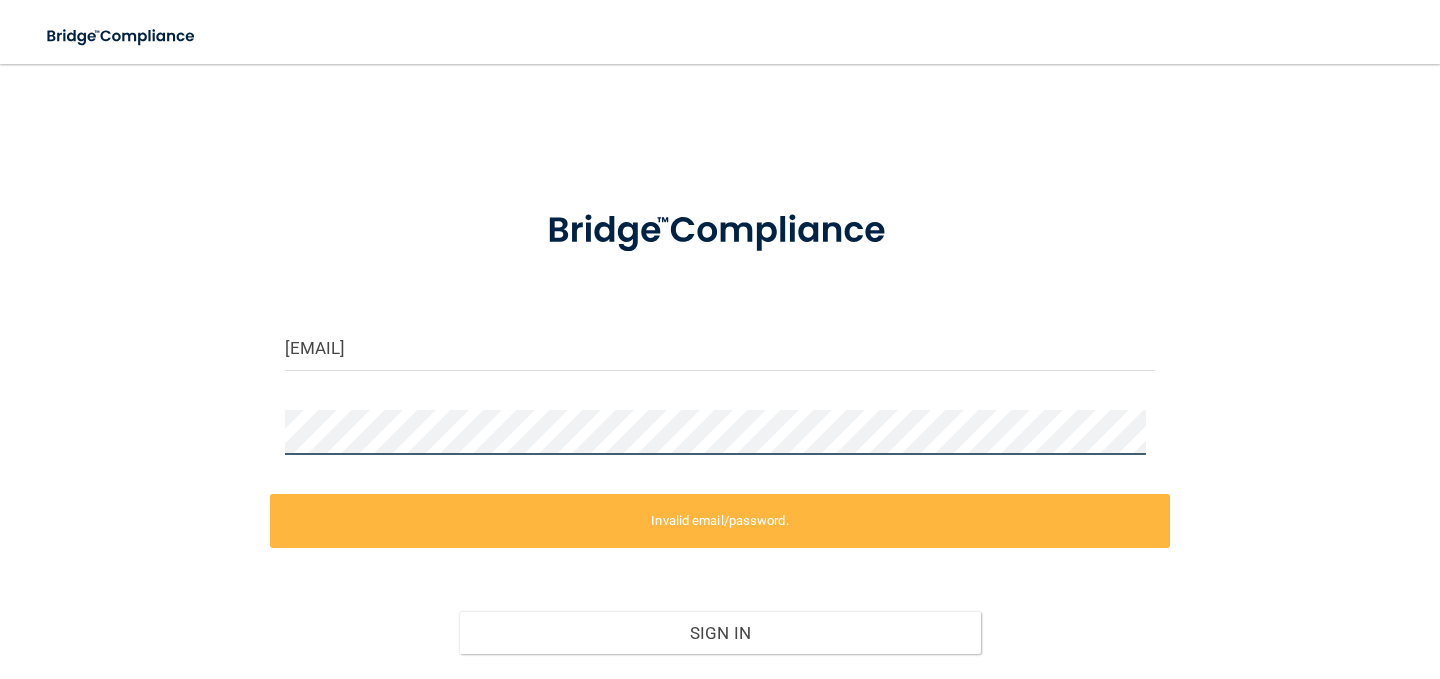 scroll, scrollTop: 126, scrollLeft: 0, axis: vertical 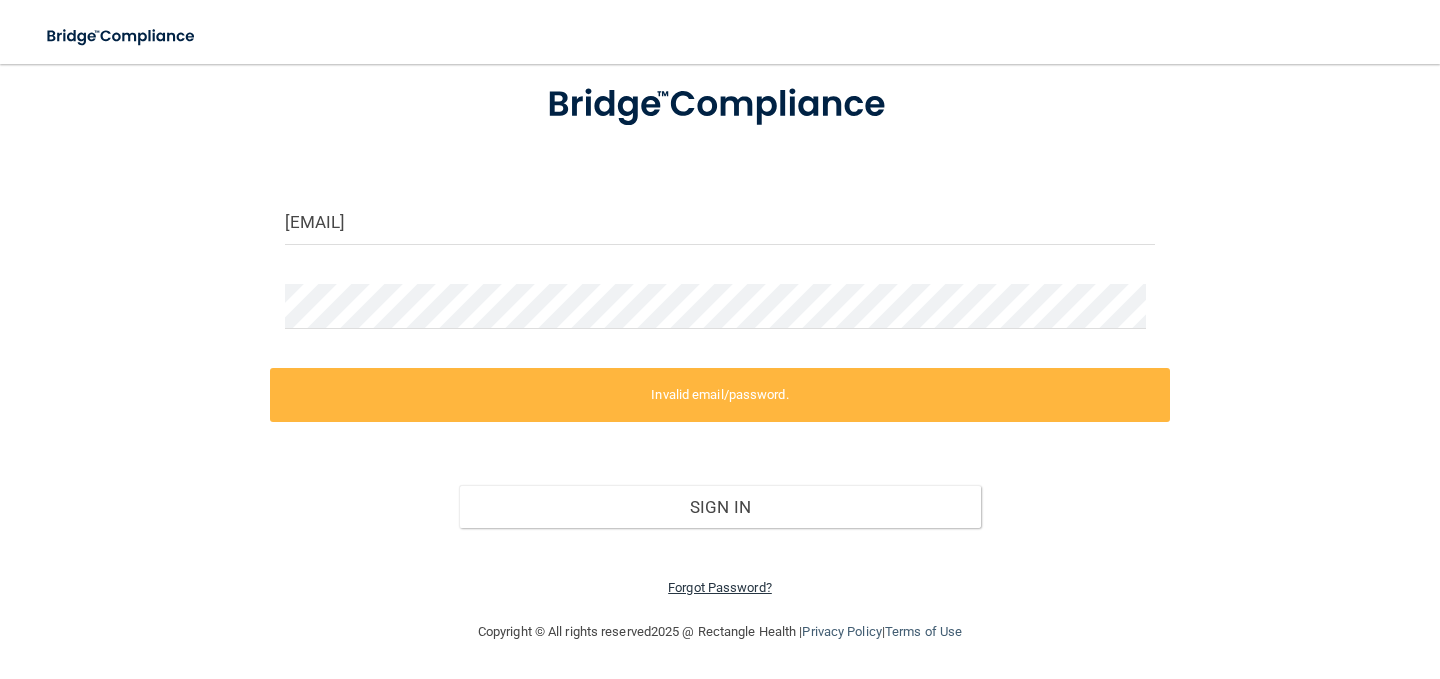 click on "Forgot Password?" at bounding box center (720, 587) 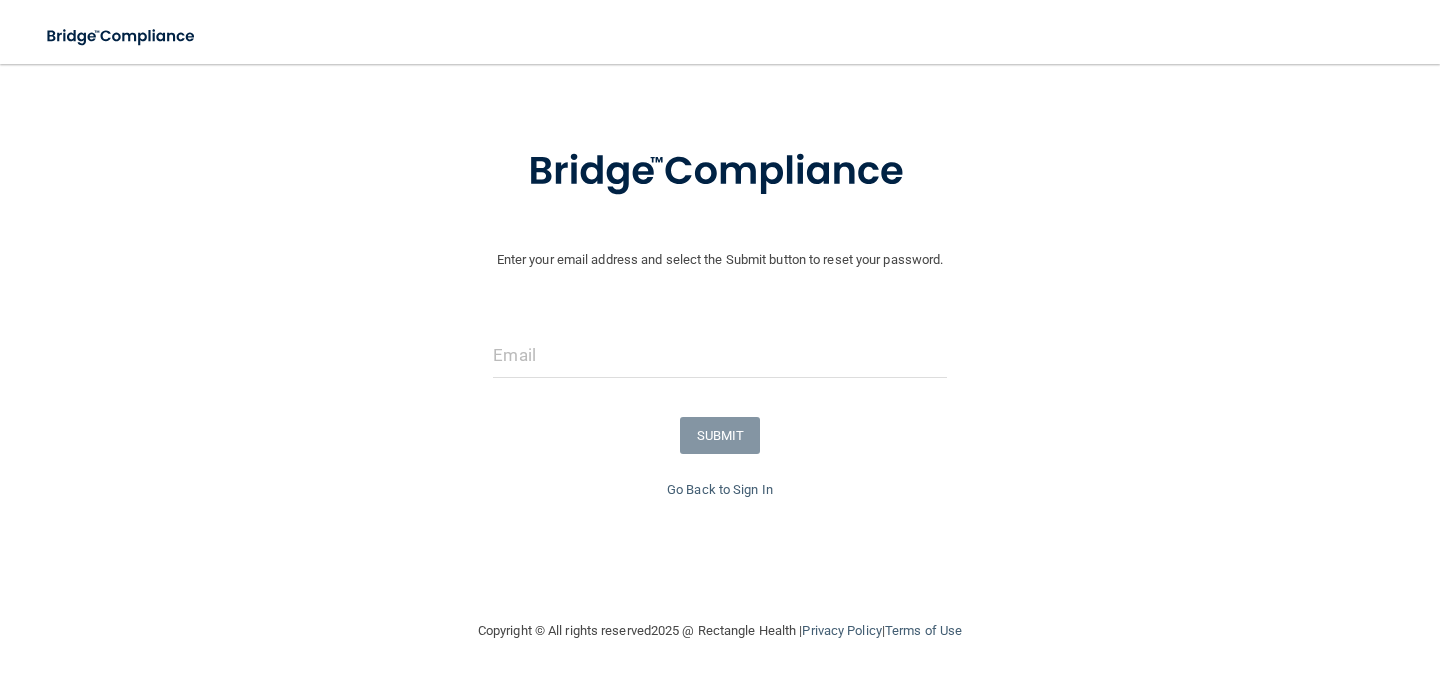 scroll, scrollTop: 64, scrollLeft: 0, axis: vertical 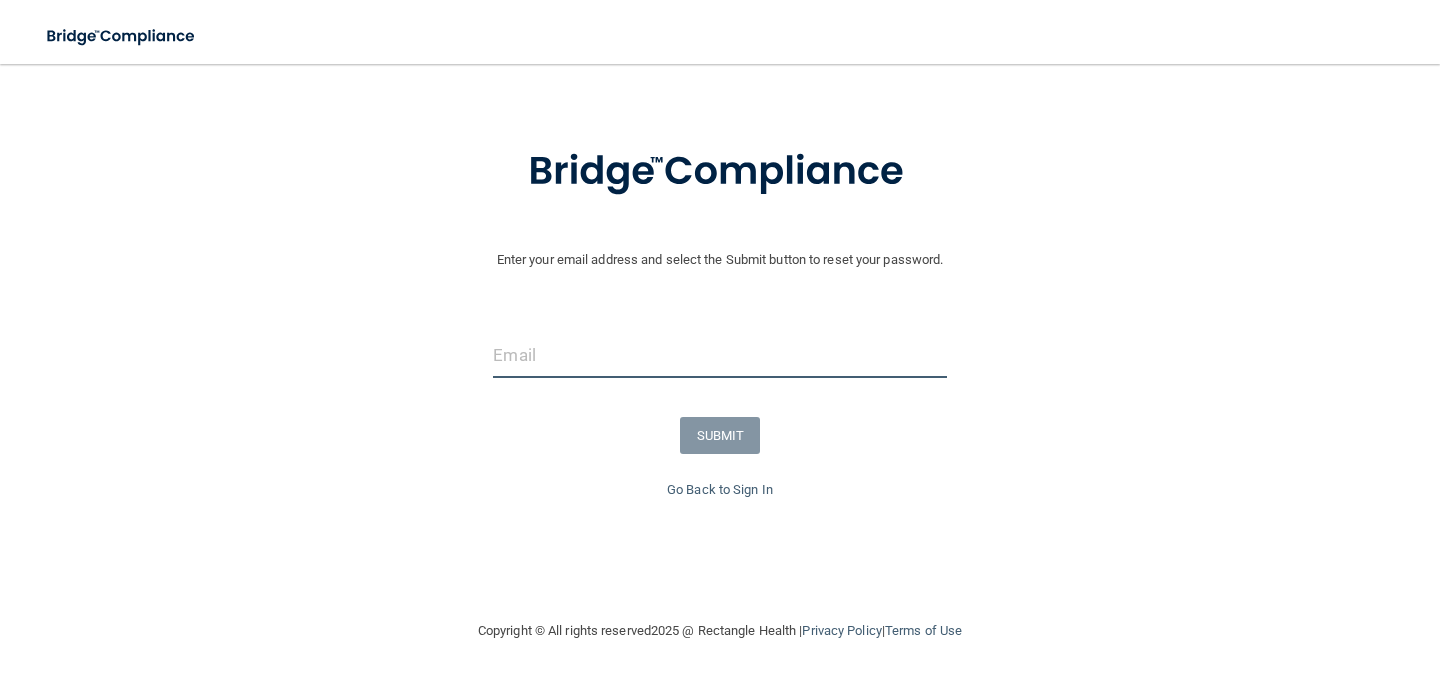 click at bounding box center [719, 355] 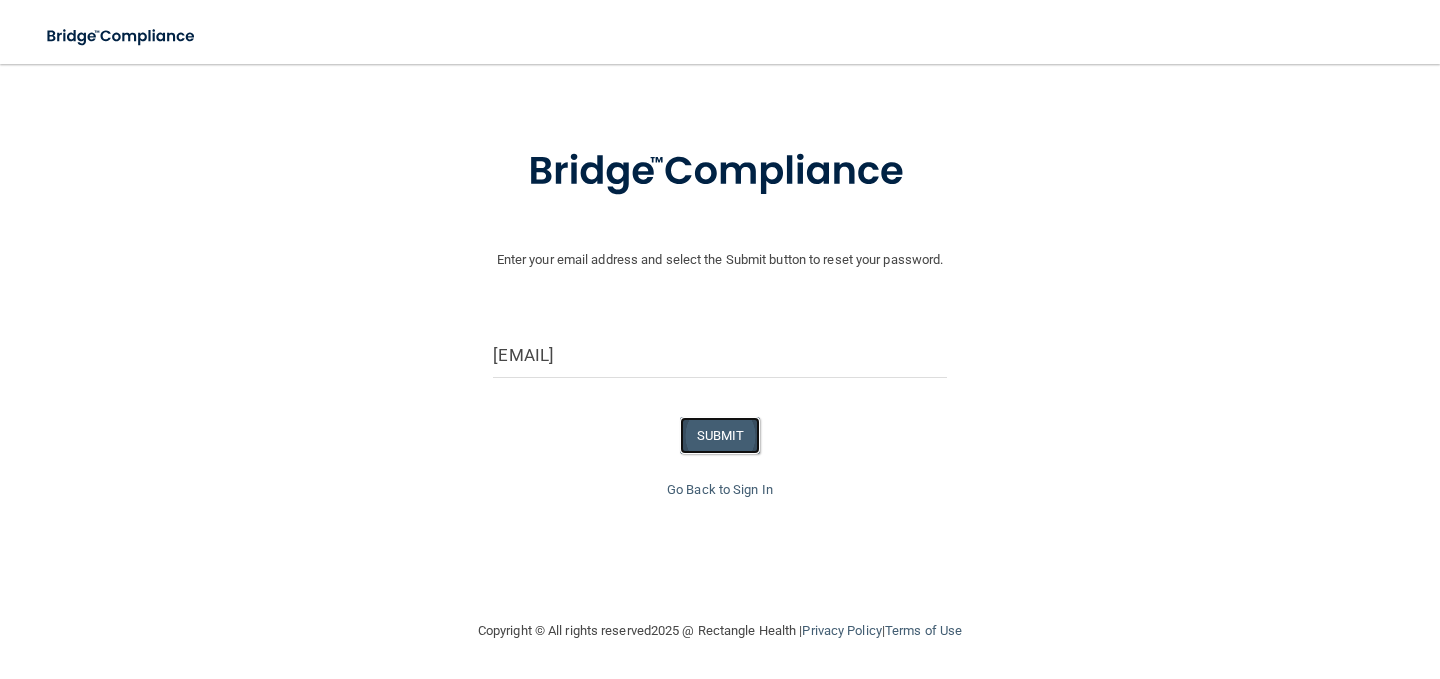 click on "SUBMIT" at bounding box center [720, 435] 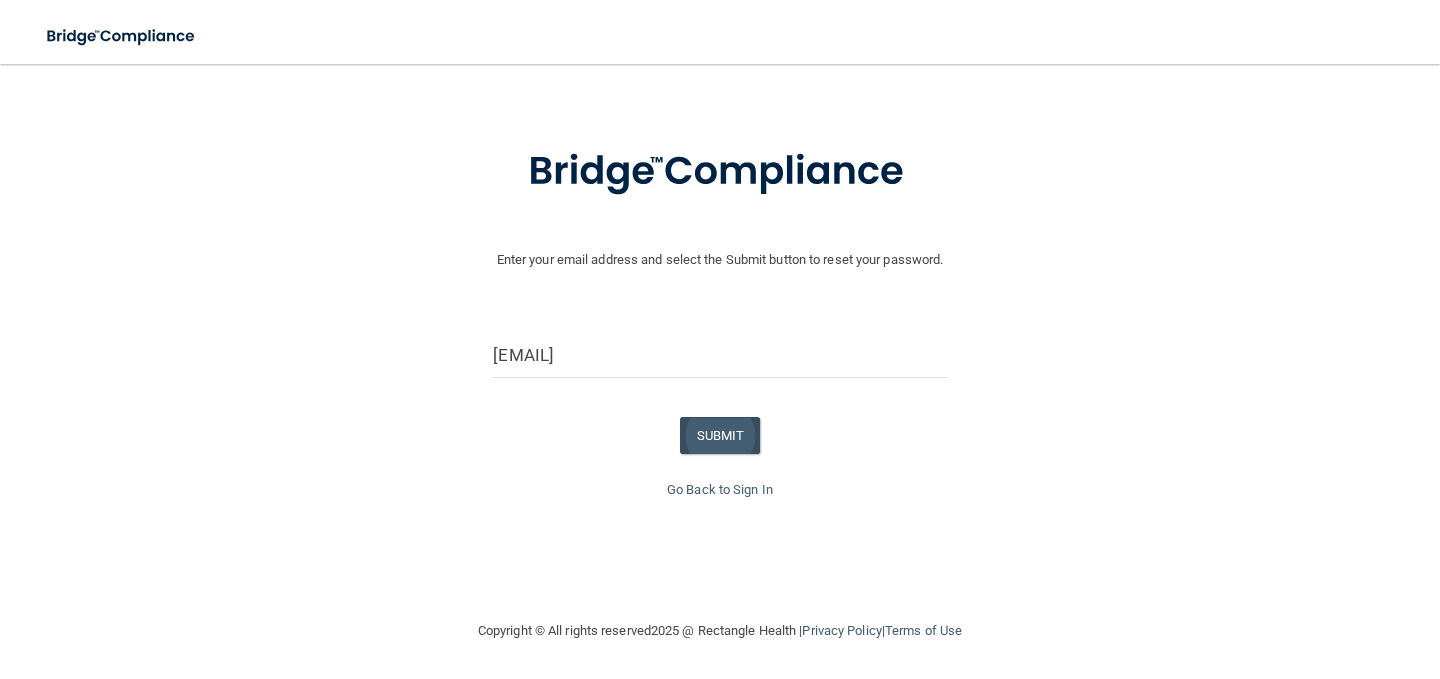 scroll, scrollTop: 0, scrollLeft: 0, axis: both 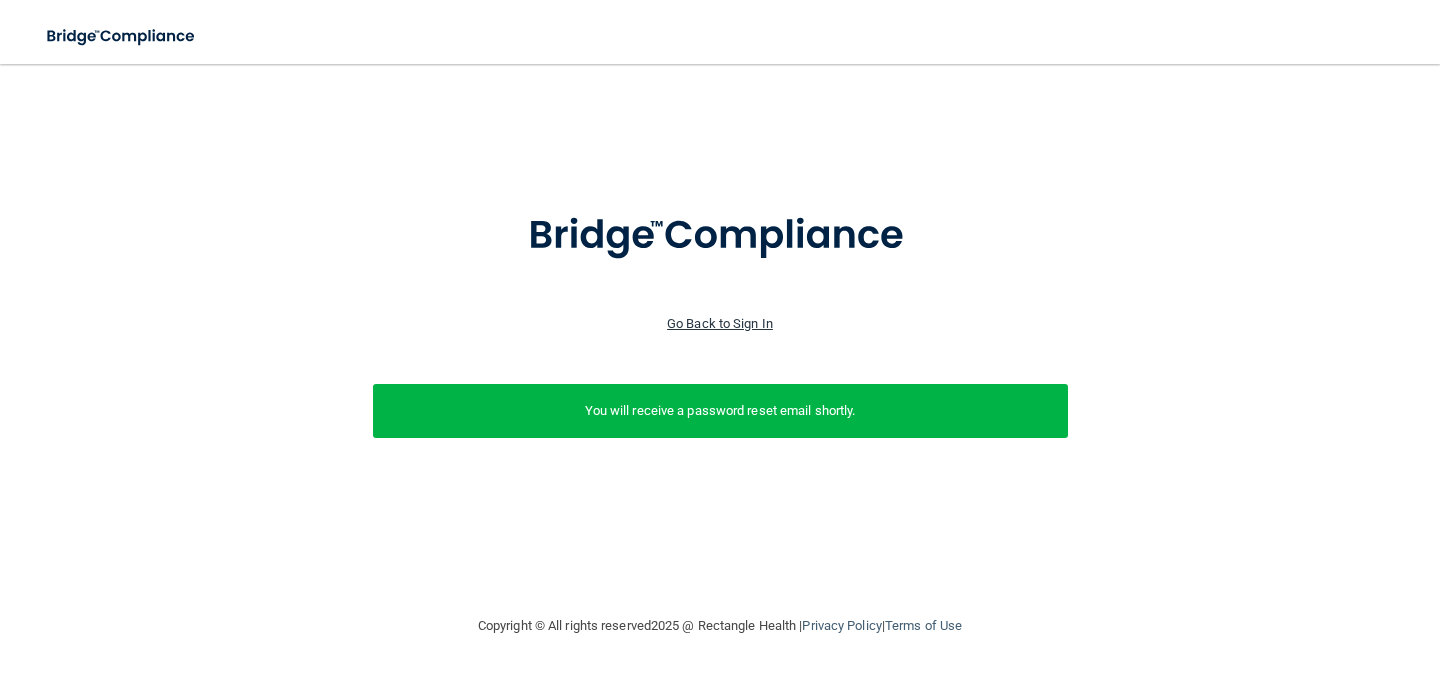 click on "Go Back to Sign In" at bounding box center (720, 323) 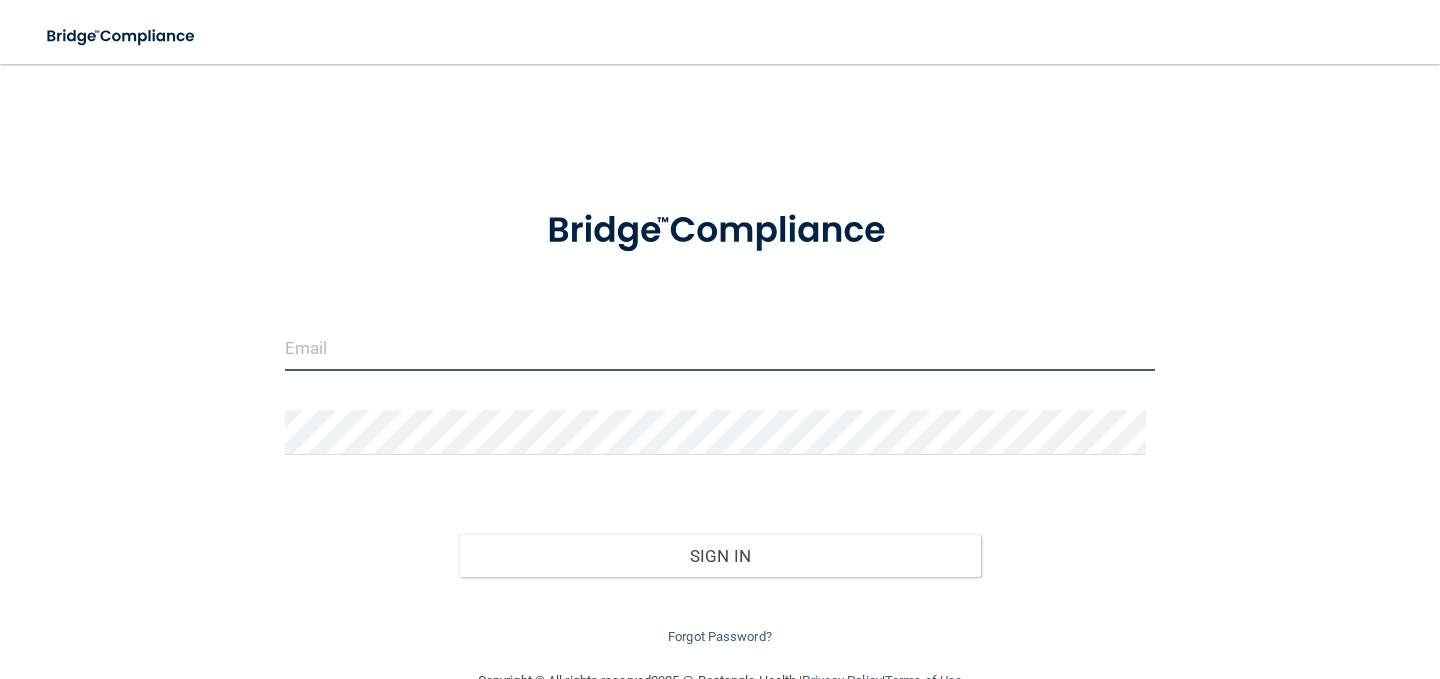 click at bounding box center [720, 348] 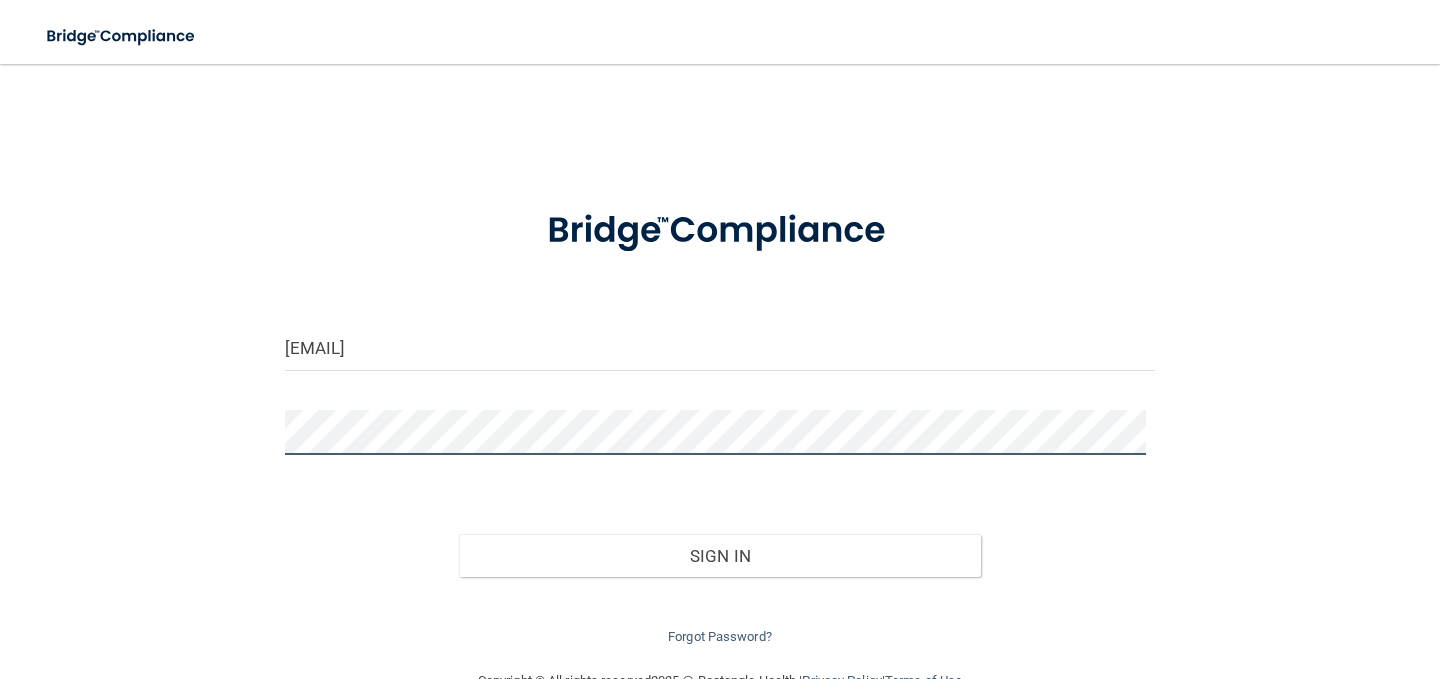 click on "Sign In" at bounding box center [720, 556] 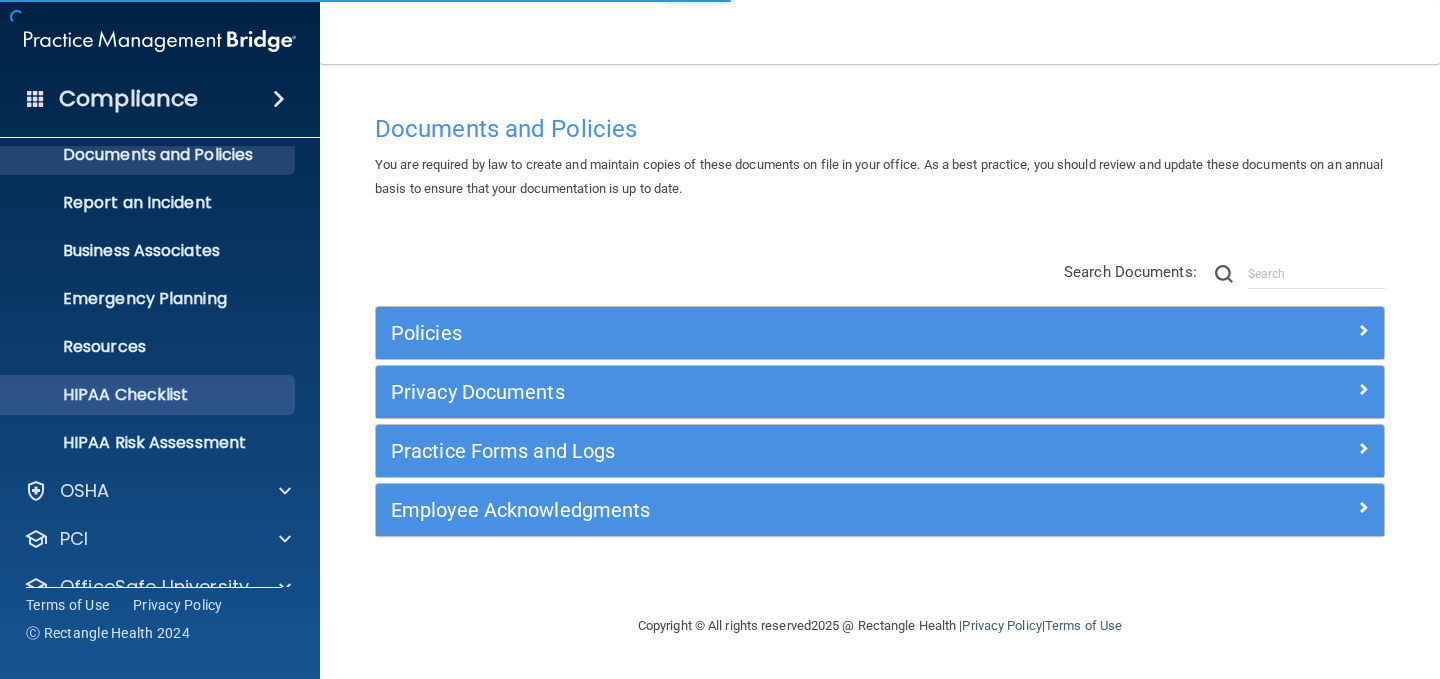 scroll, scrollTop: 151, scrollLeft: 0, axis: vertical 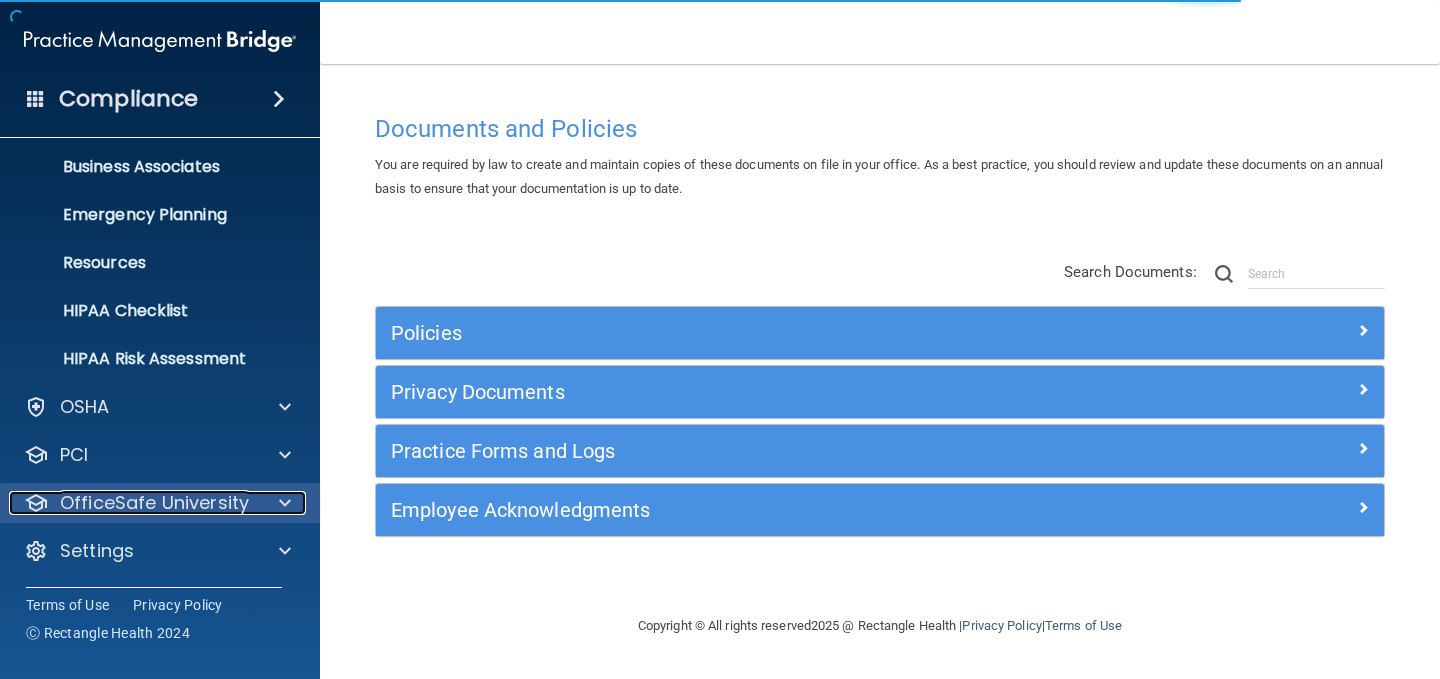 click on "OfficeSafe University" at bounding box center [154, 503] 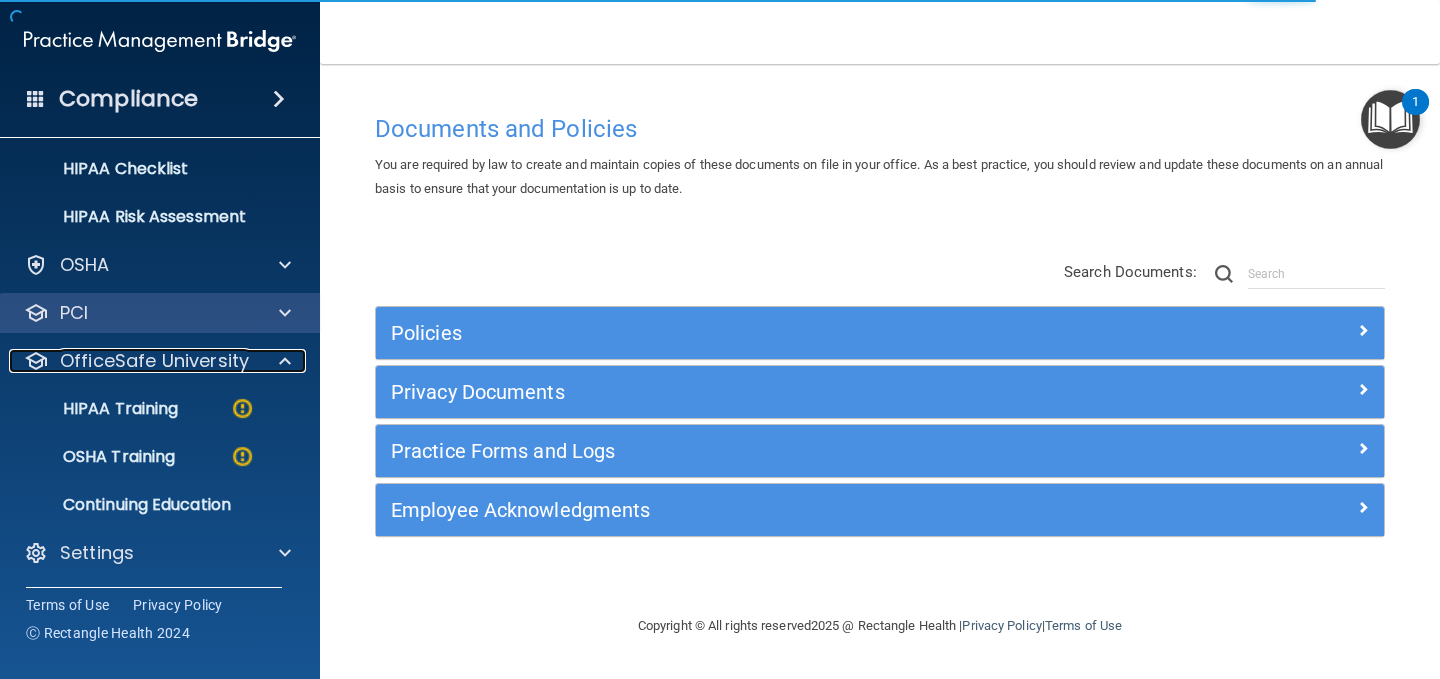 scroll, scrollTop: 295, scrollLeft: 0, axis: vertical 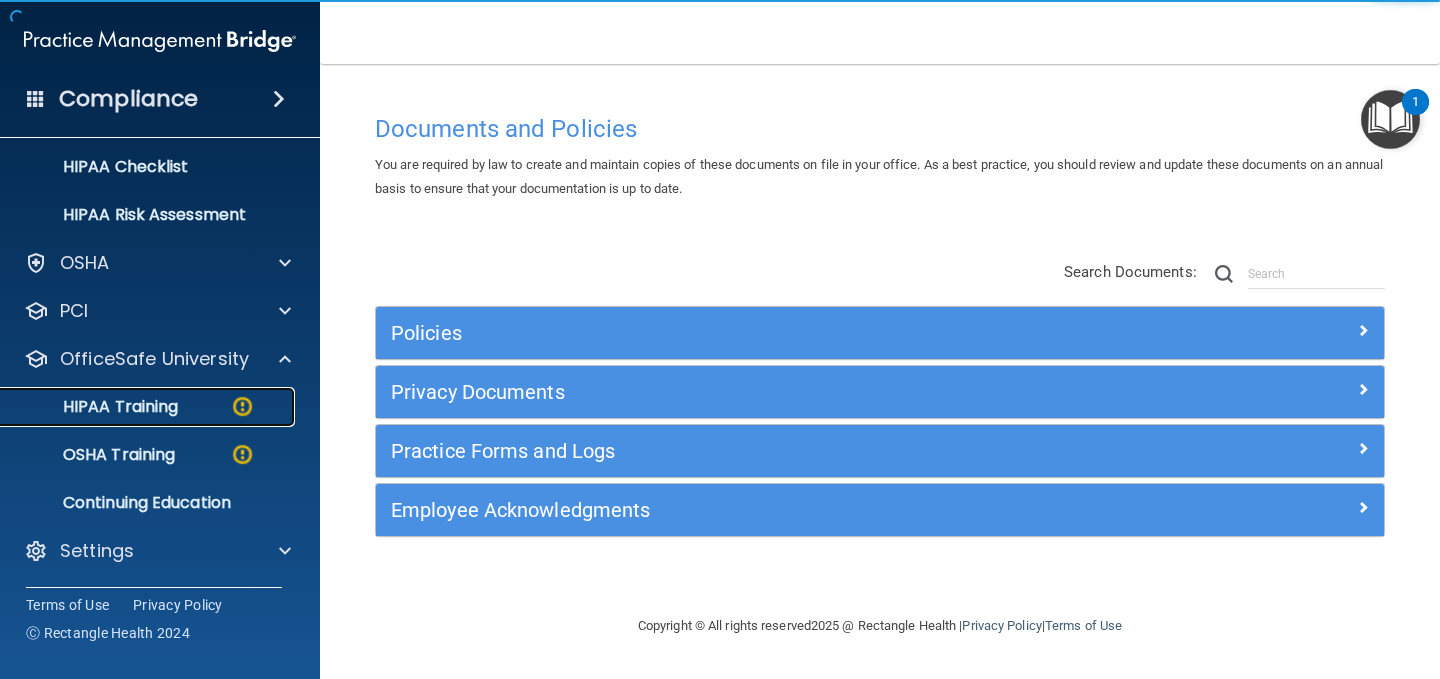 click at bounding box center [242, 406] 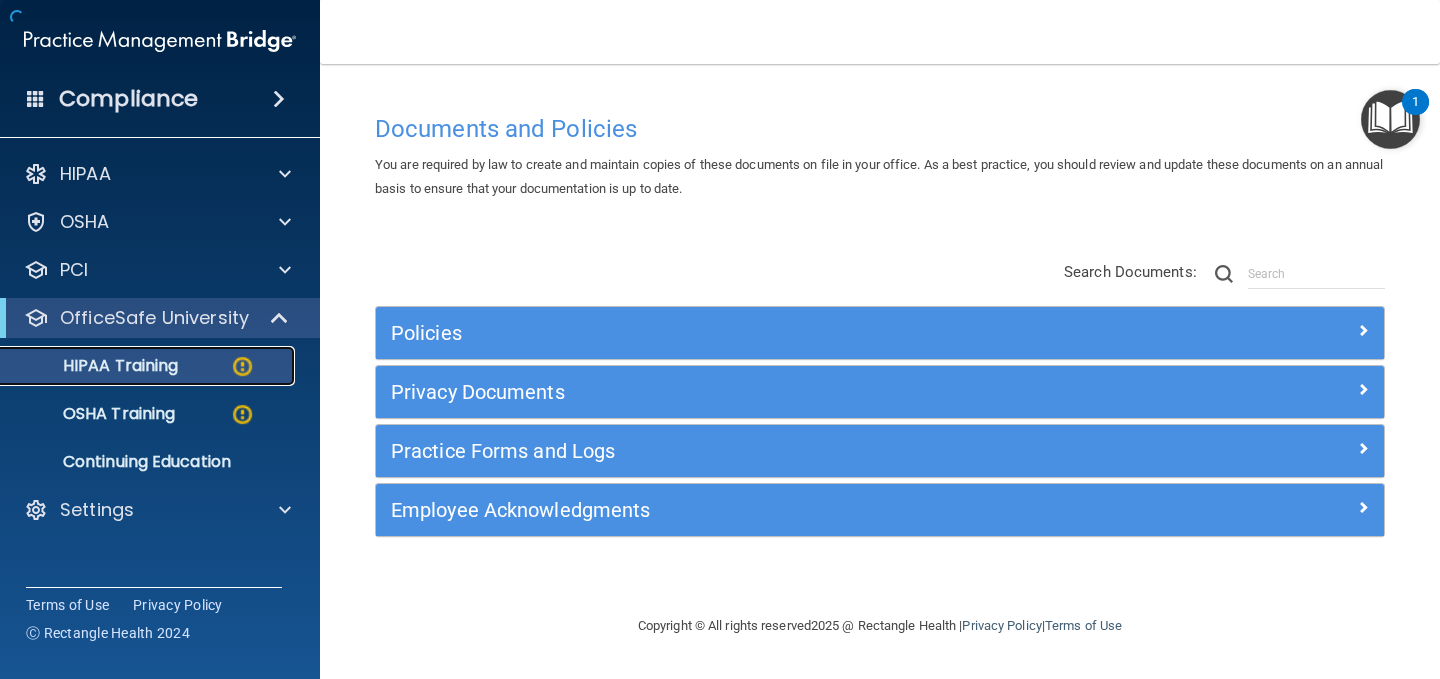 scroll, scrollTop: 0, scrollLeft: 0, axis: both 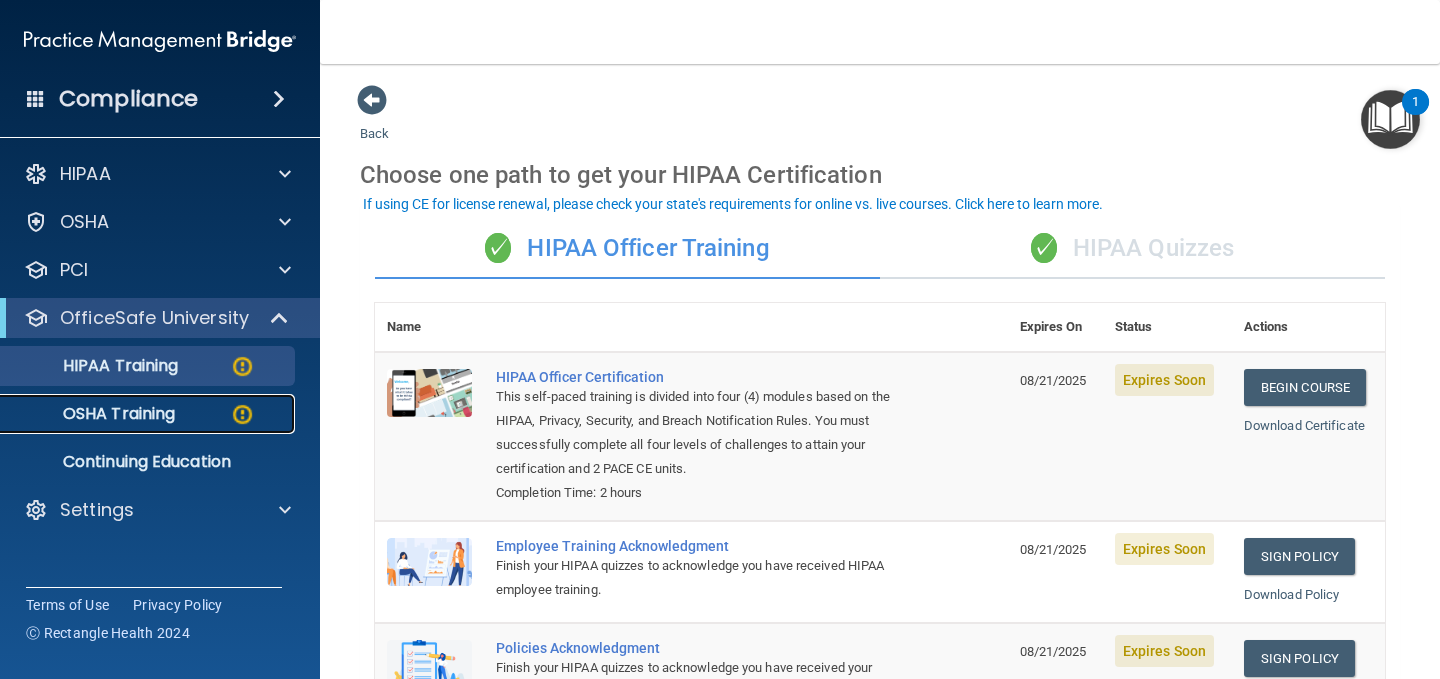 click on "OSHA Training" at bounding box center [94, 414] 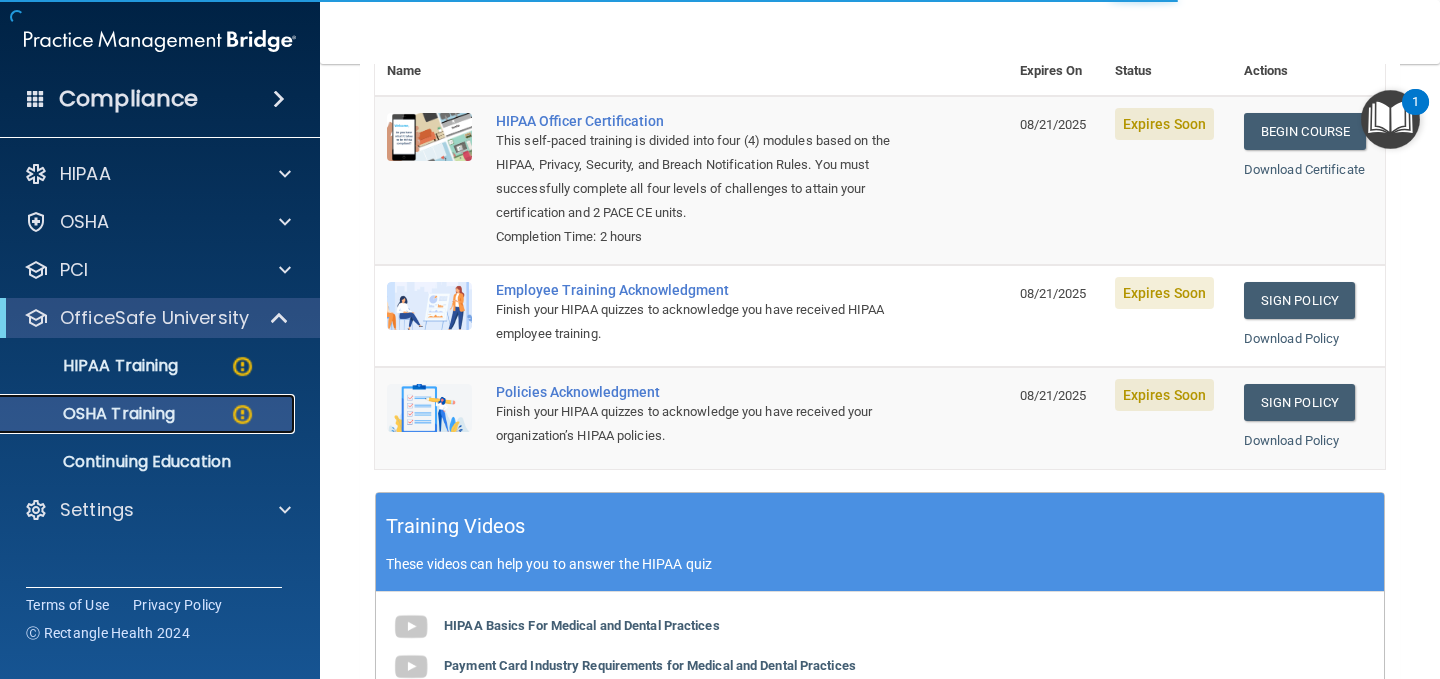scroll, scrollTop: 300, scrollLeft: 0, axis: vertical 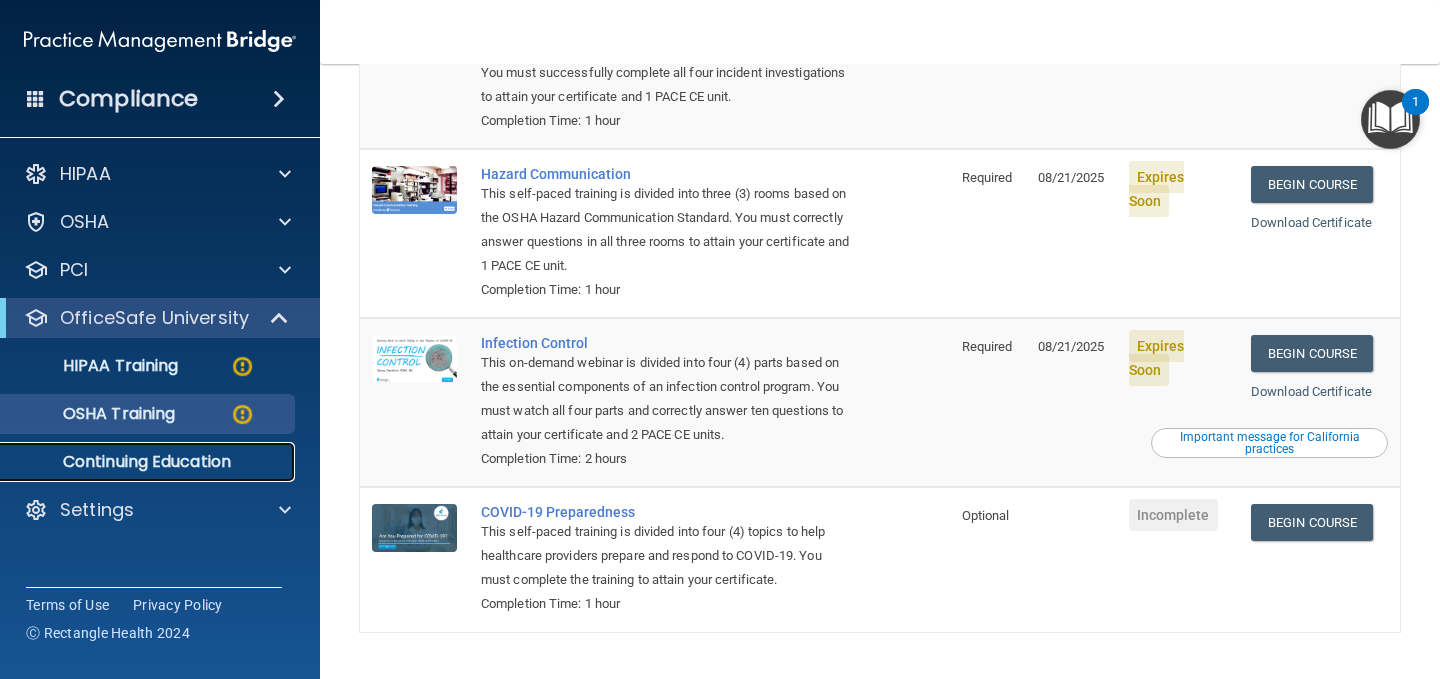 click on "Continuing Education" at bounding box center [149, 462] 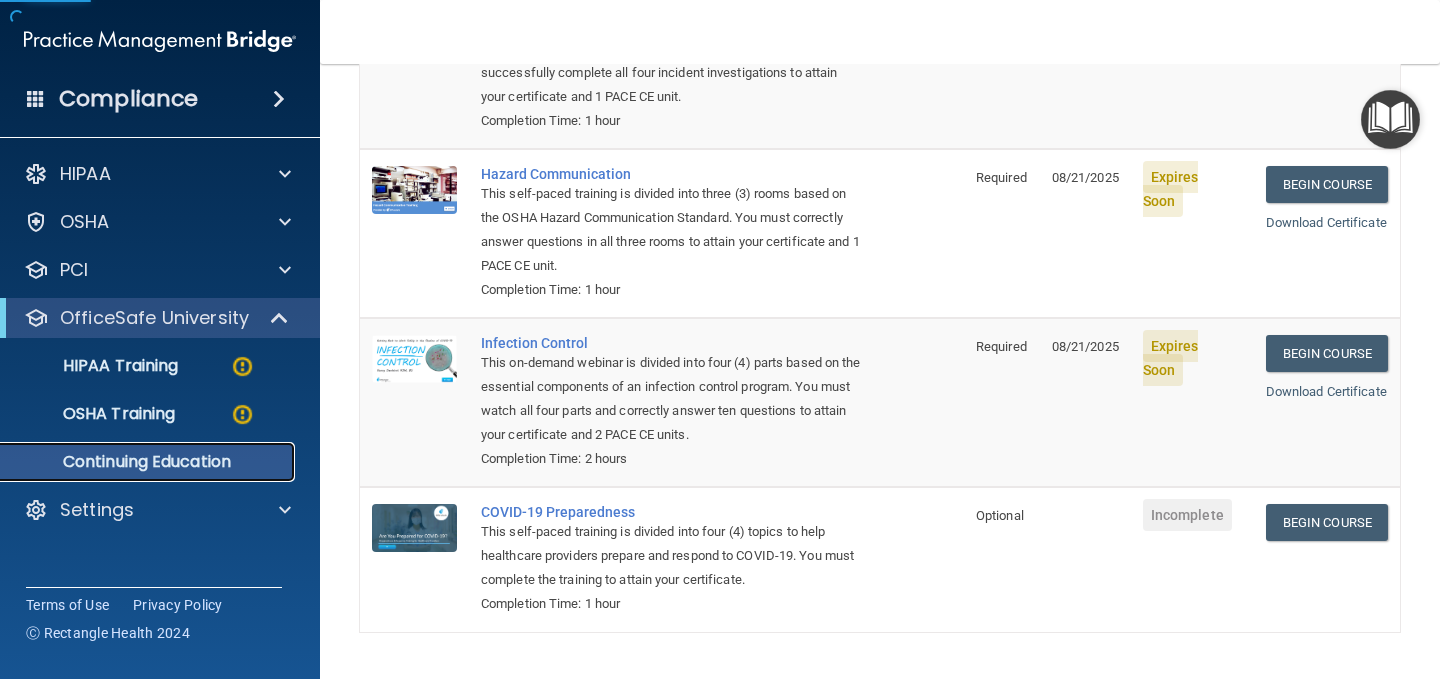 scroll, scrollTop: 0, scrollLeft: 0, axis: both 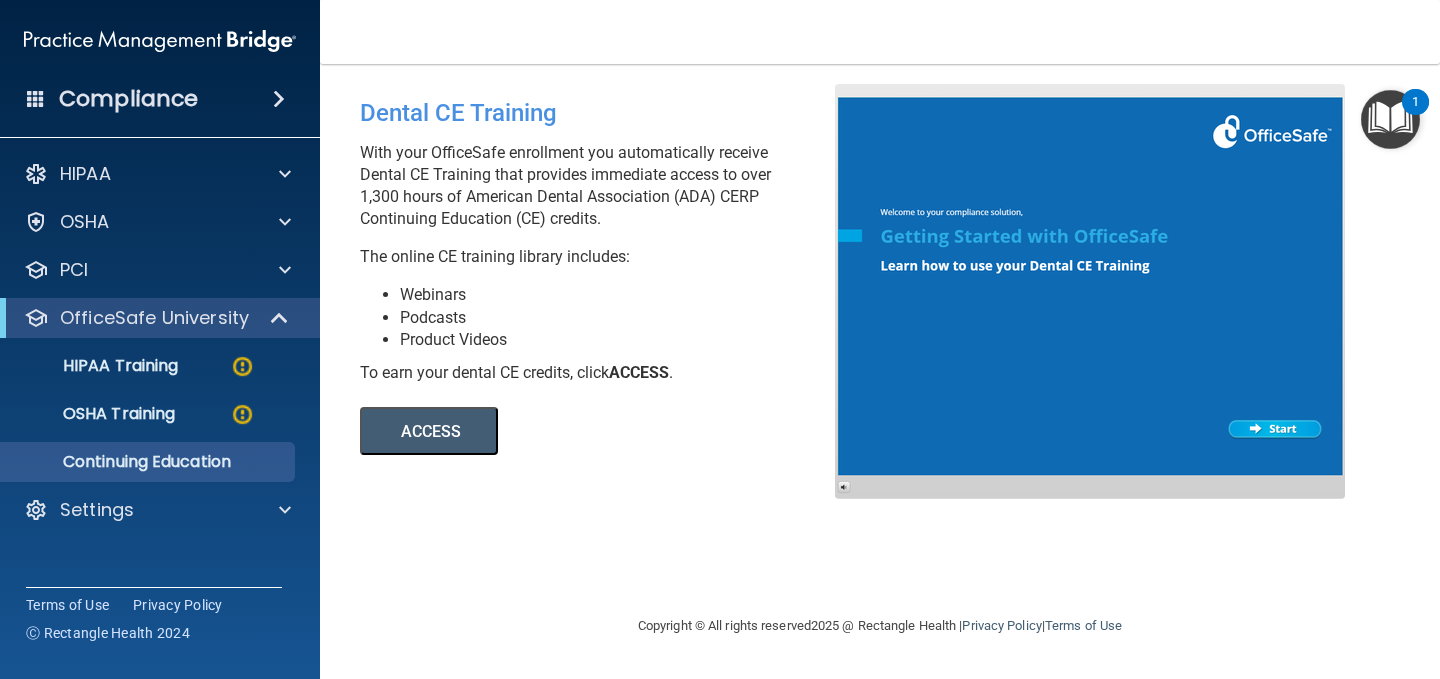 click on "Compliance" at bounding box center (128, 99) 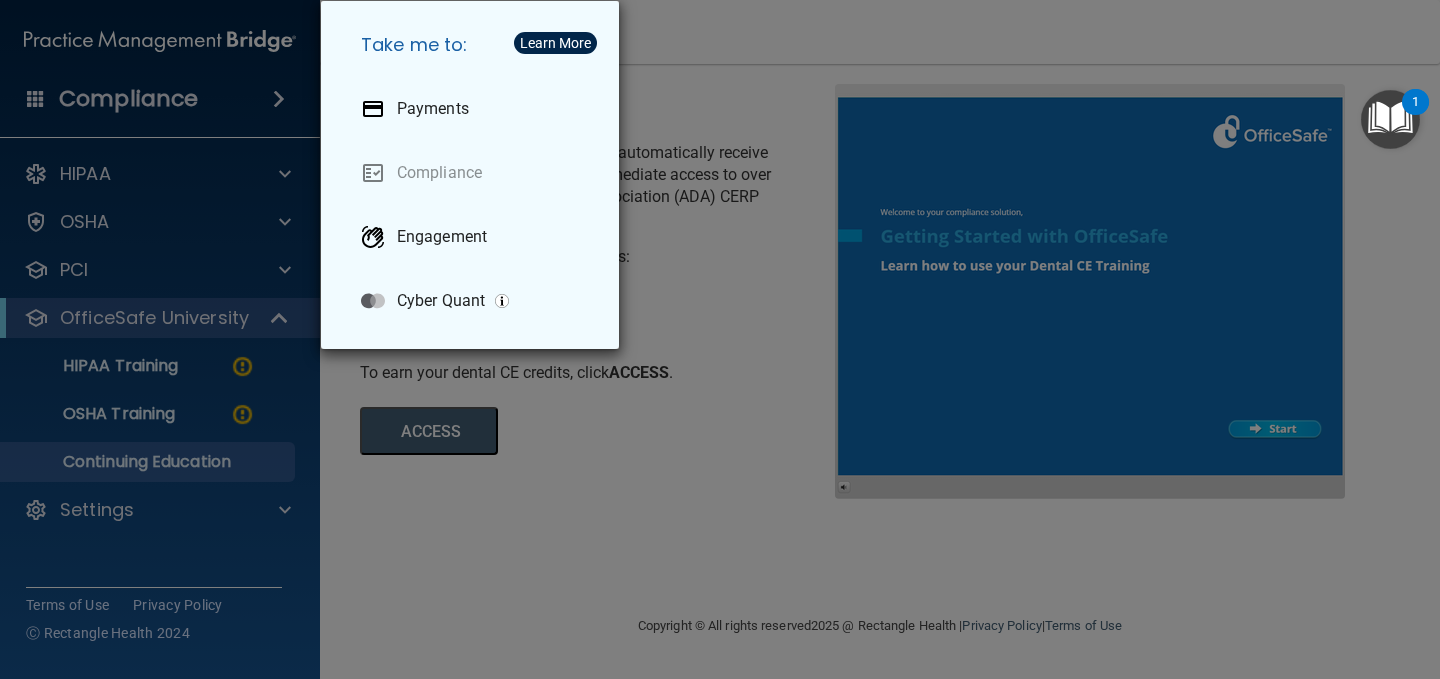 click on "Take me to:             Payments                   Compliance                     Engagement                     Cyber Quant" at bounding box center (720, 339) 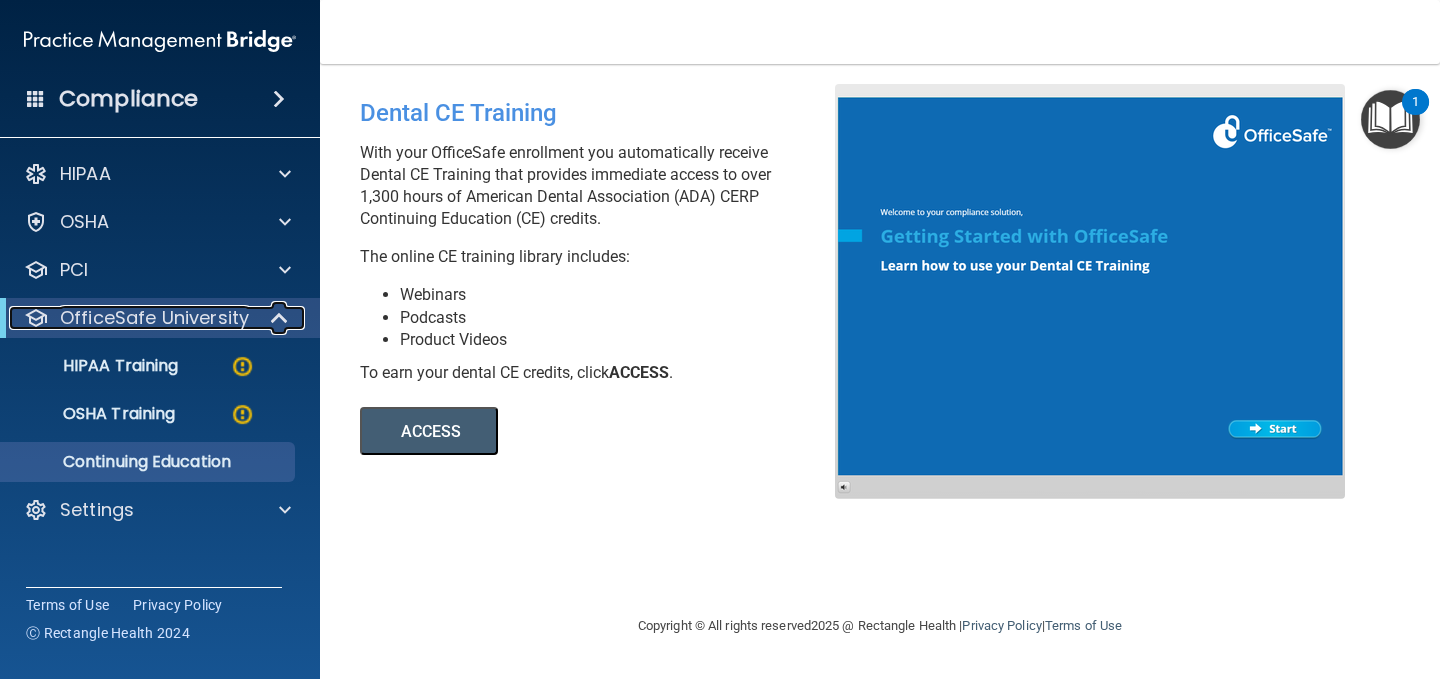 click at bounding box center (281, 318) 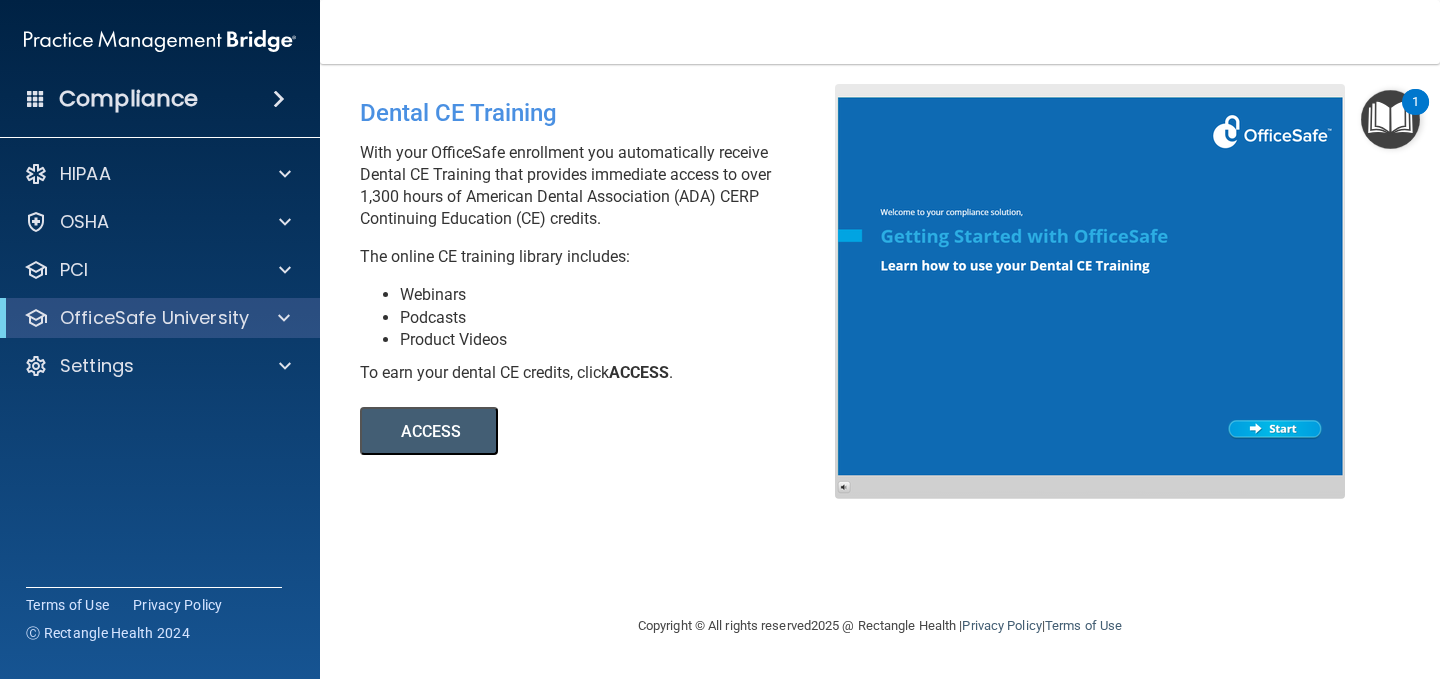 click on "Compliance
HIPAA
Documents and Policies                 Report an Incident               Business Associates               Emergency Planning               Resources               HIPAA Checklist               HIPAA Risk Assessment
OSHA
Documents               Safety Data Sheets               Self-Assessment                Injury and Illness Report                Resources
PCI
PCI Compliance                Merchant Savings Calculator
OfficeSafe University
HIPAA Training                   OSHA Training                   Continuing Education
Settings
My Account" at bounding box center (160, 339) 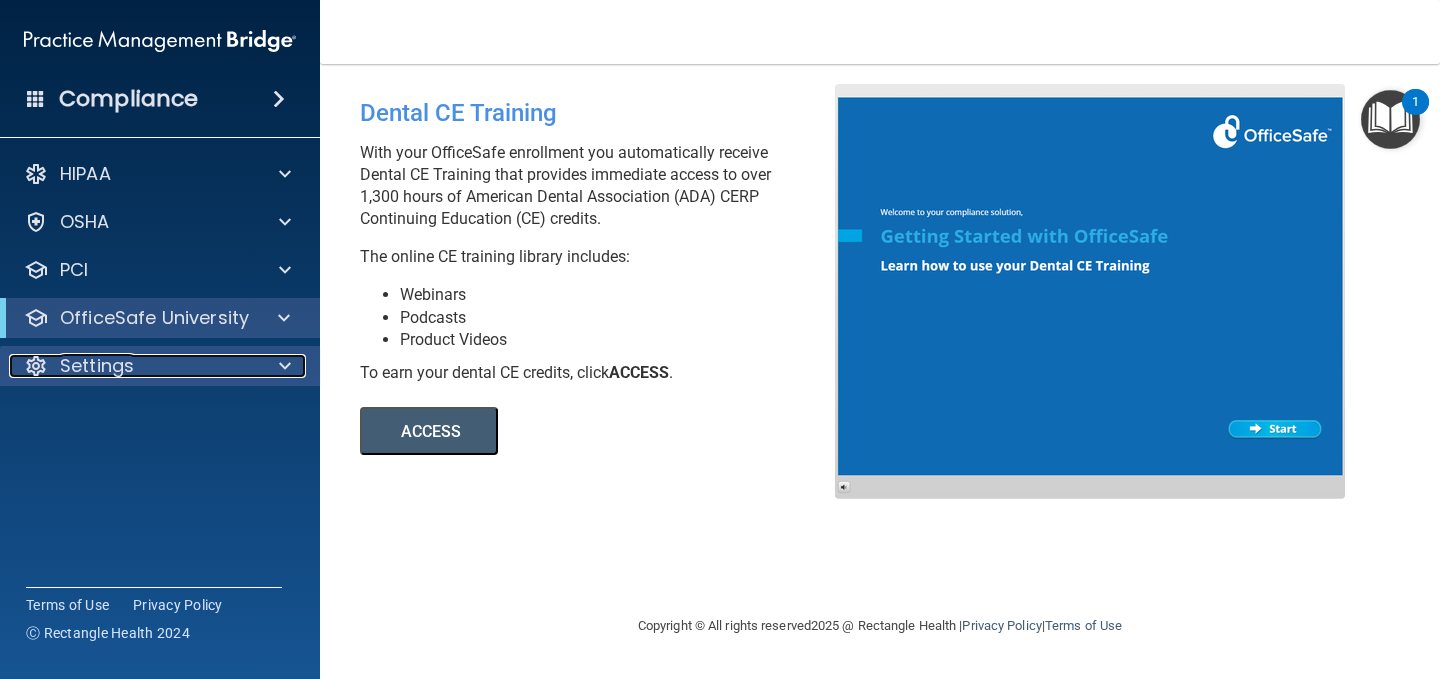 click at bounding box center [285, 366] 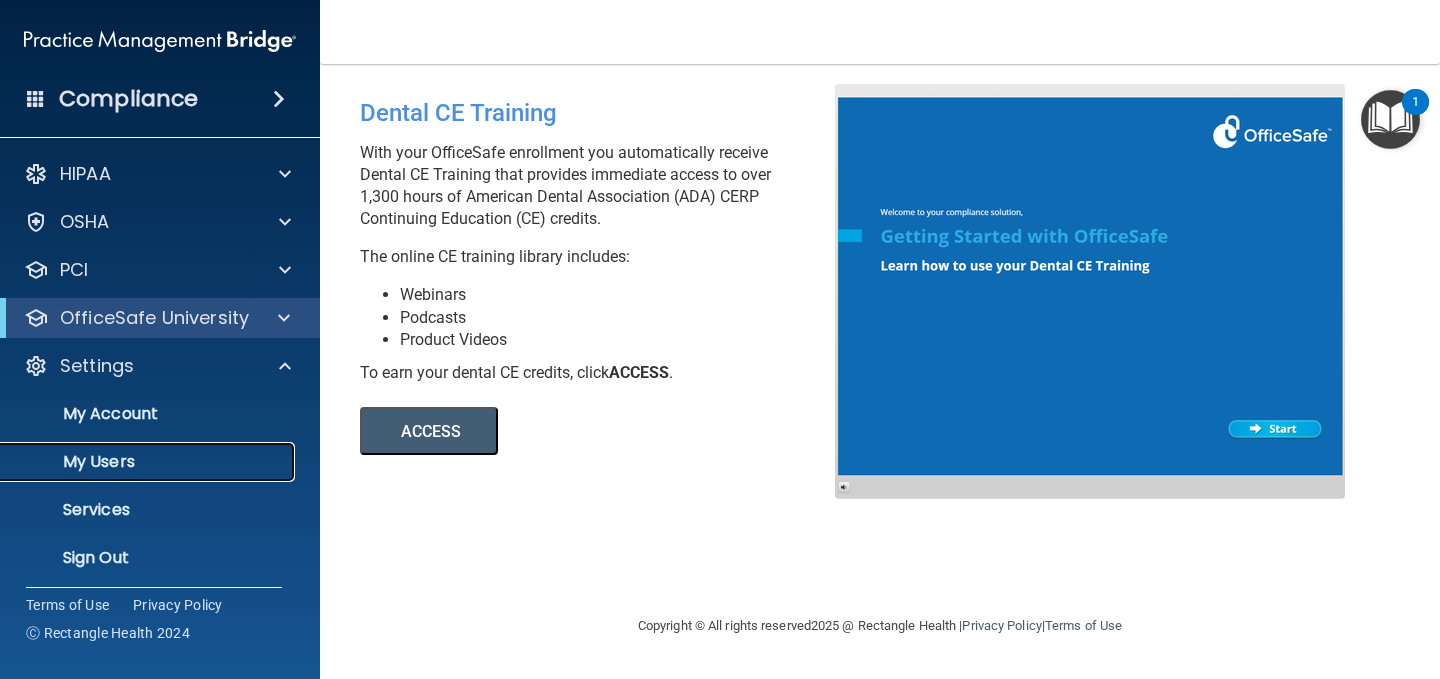 click on "My Users" at bounding box center [149, 462] 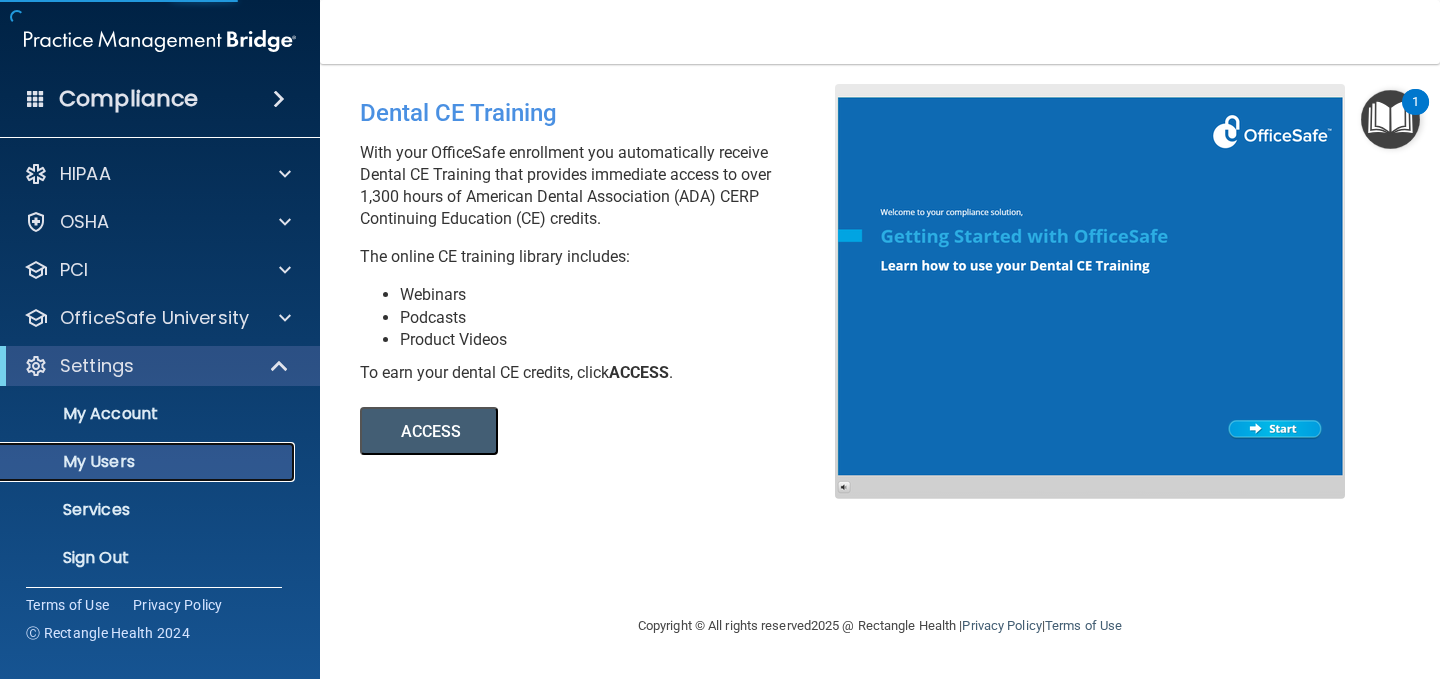 select on "20" 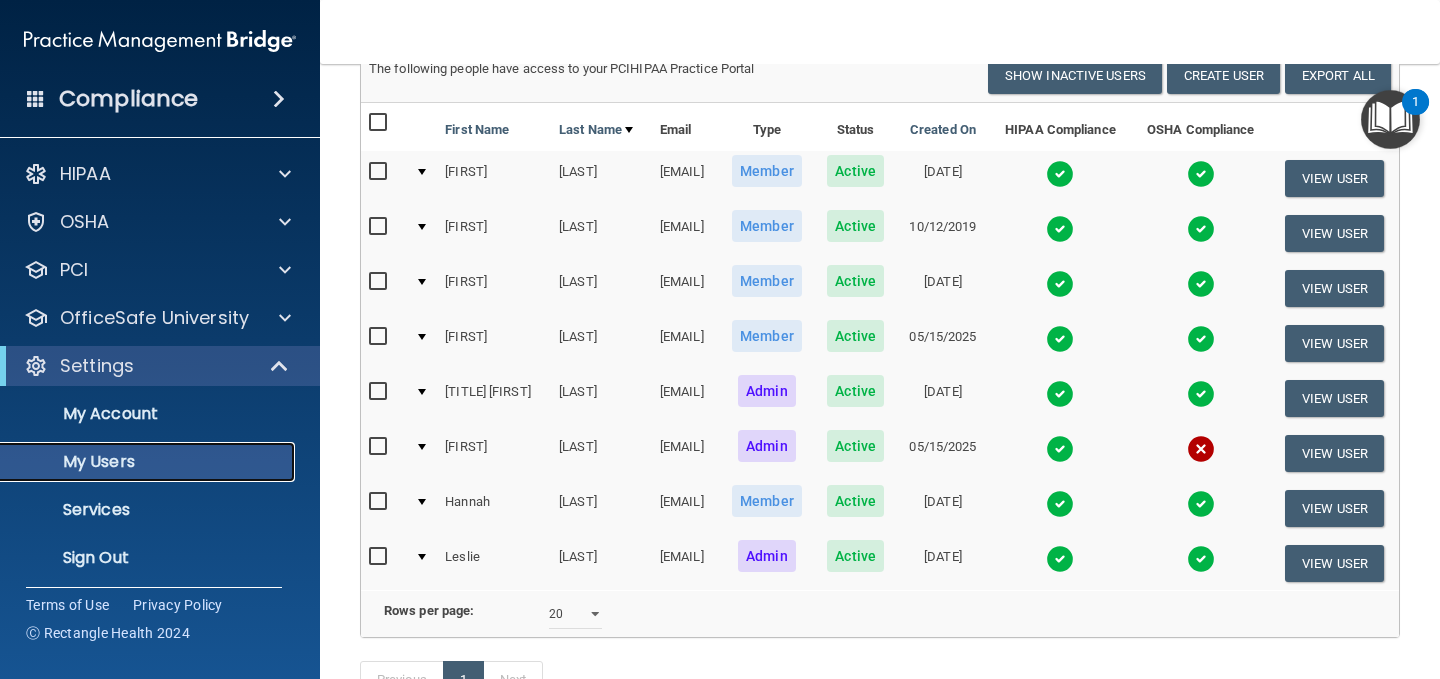 scroll, scrollTop: 200, scrollLeft: 0, axis: vertical 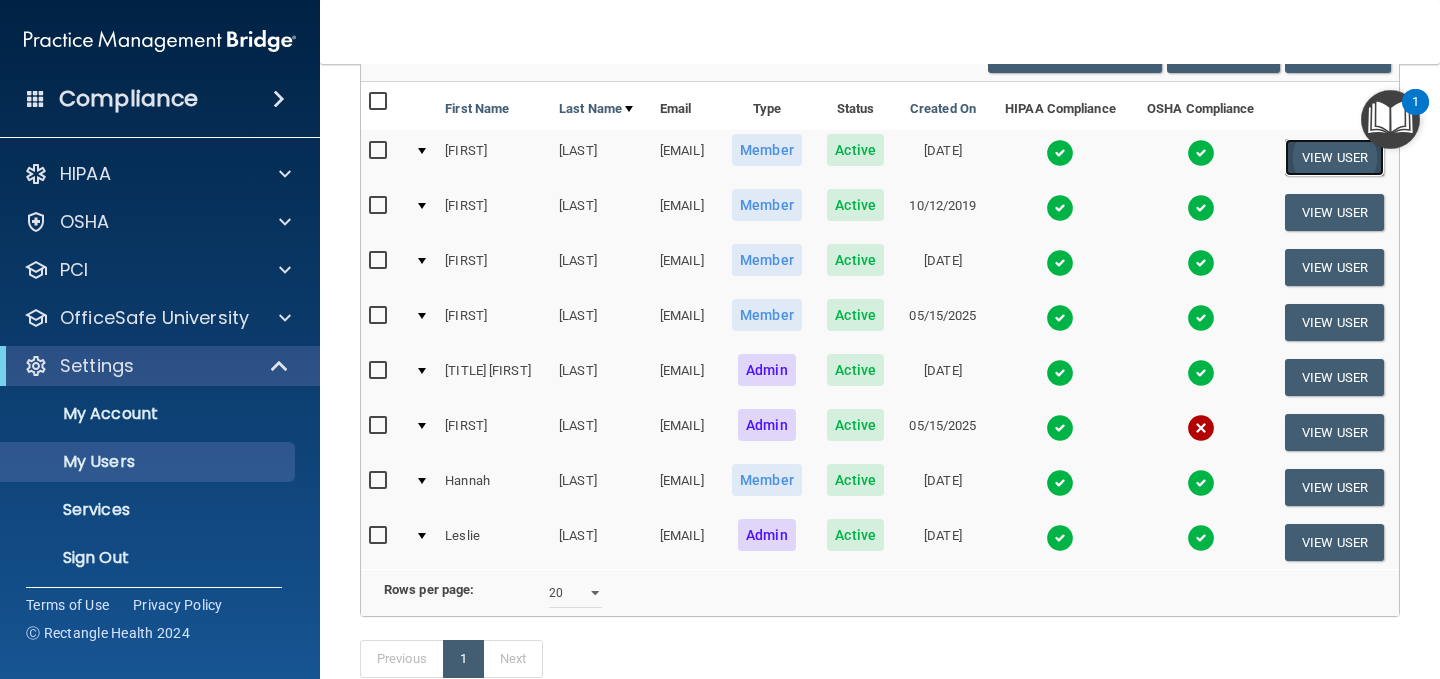 click on "View User" at bounding box center (1334, 157) 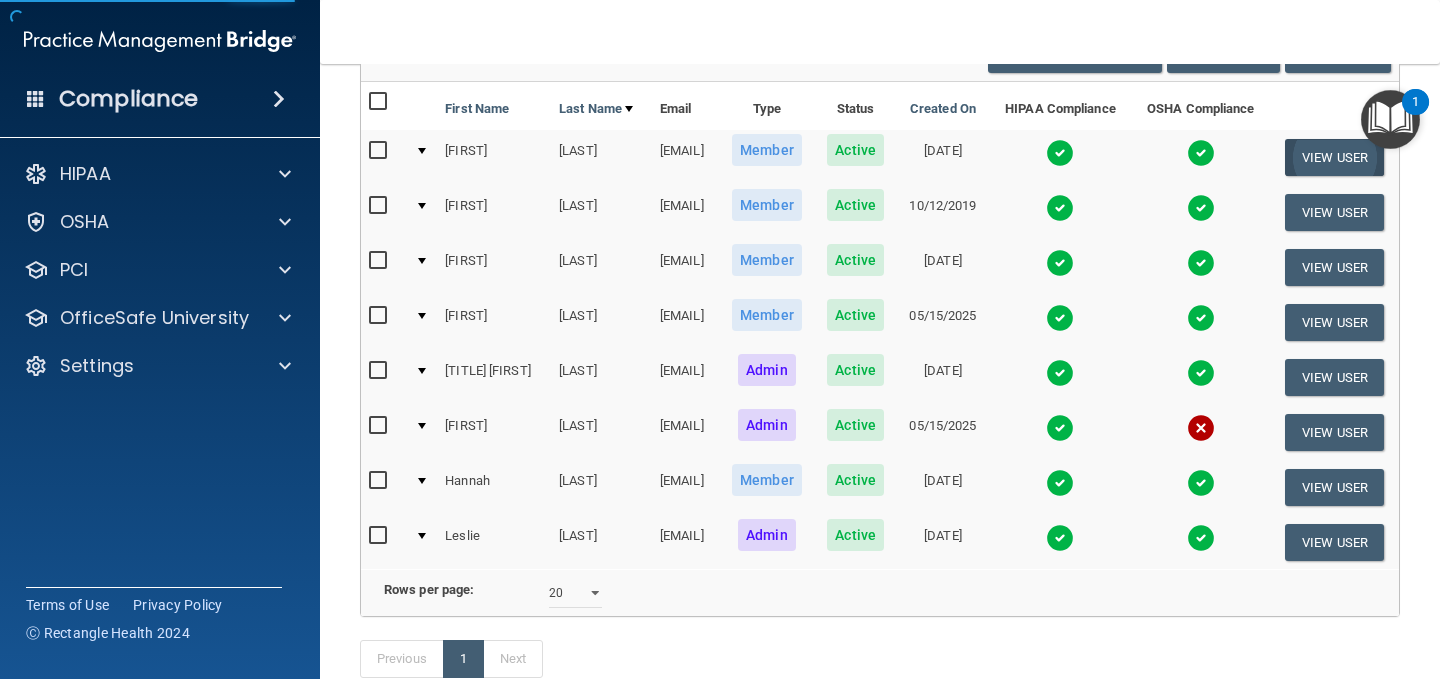 scroll, scrollTop: 0, scrollLeft: 0, axis: both 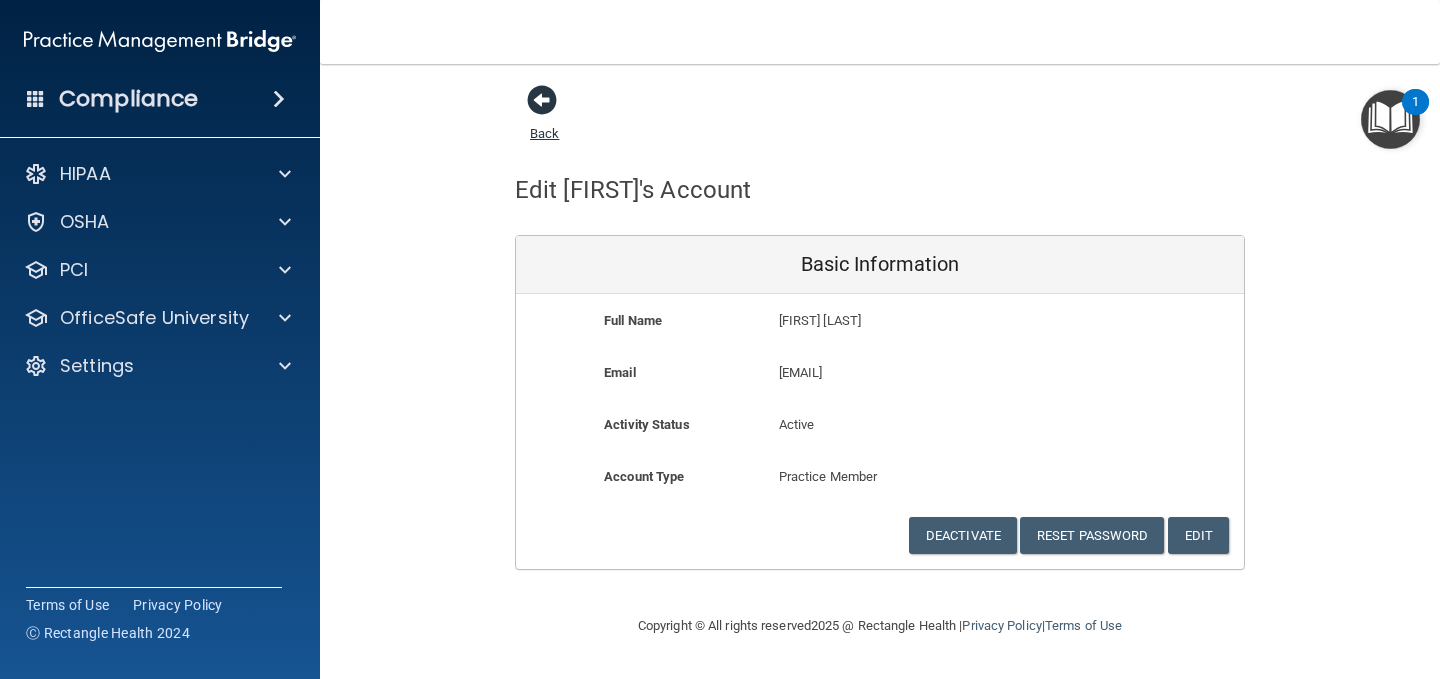 click at bounding box center [542, 100] 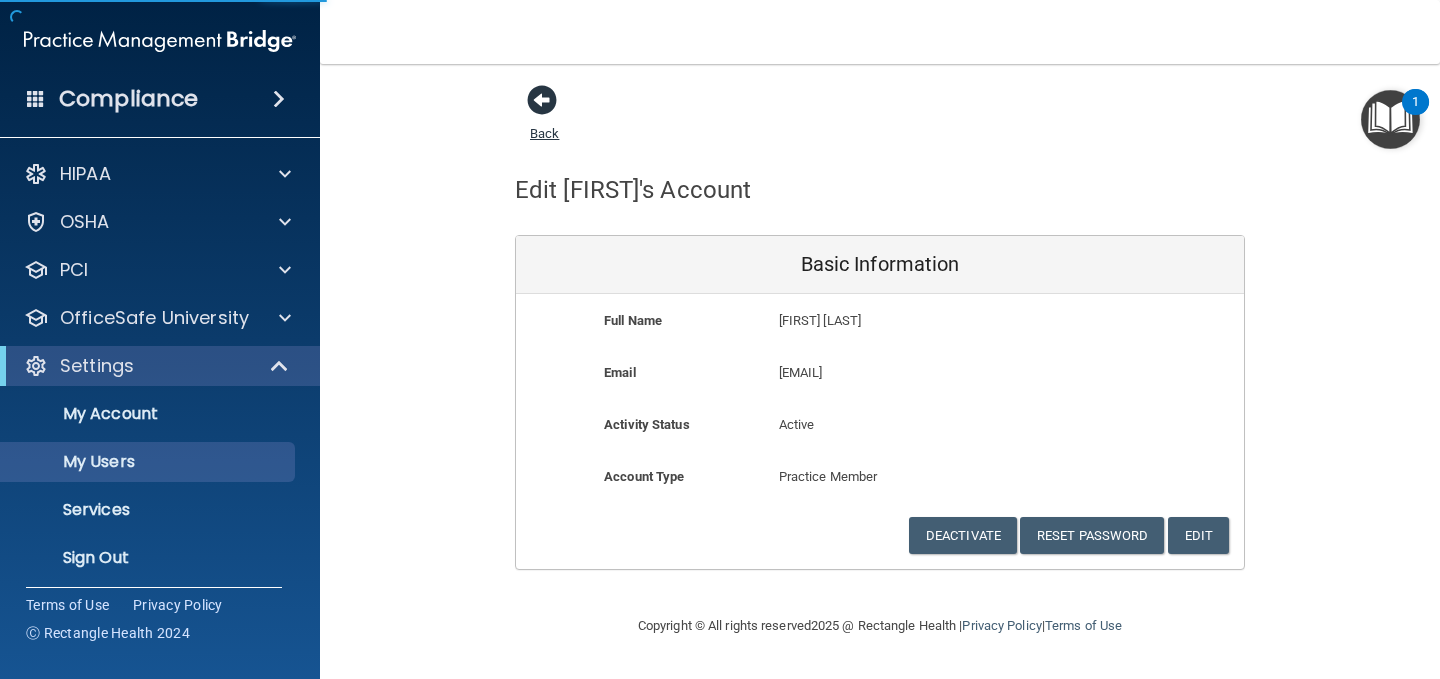 select on "20" 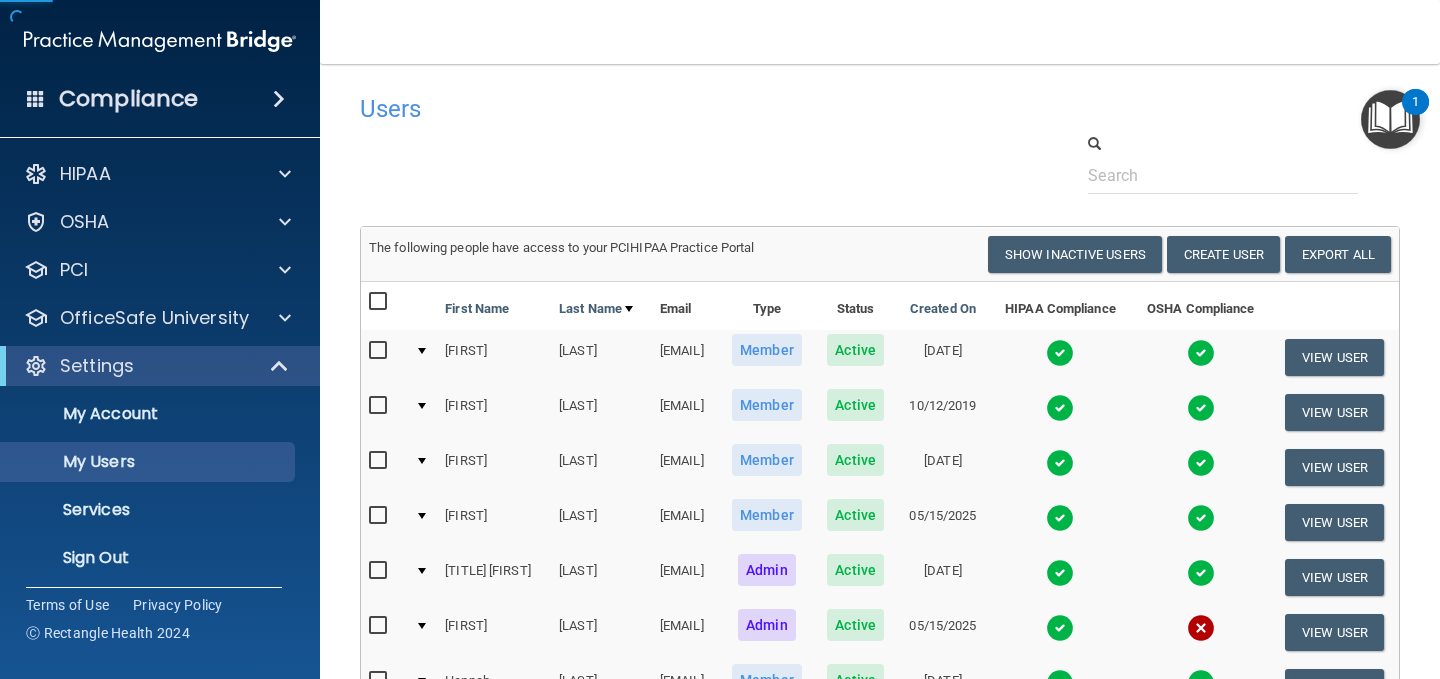 scroll, scrollTop: 100, scrollLeft: 0, axis: vertical 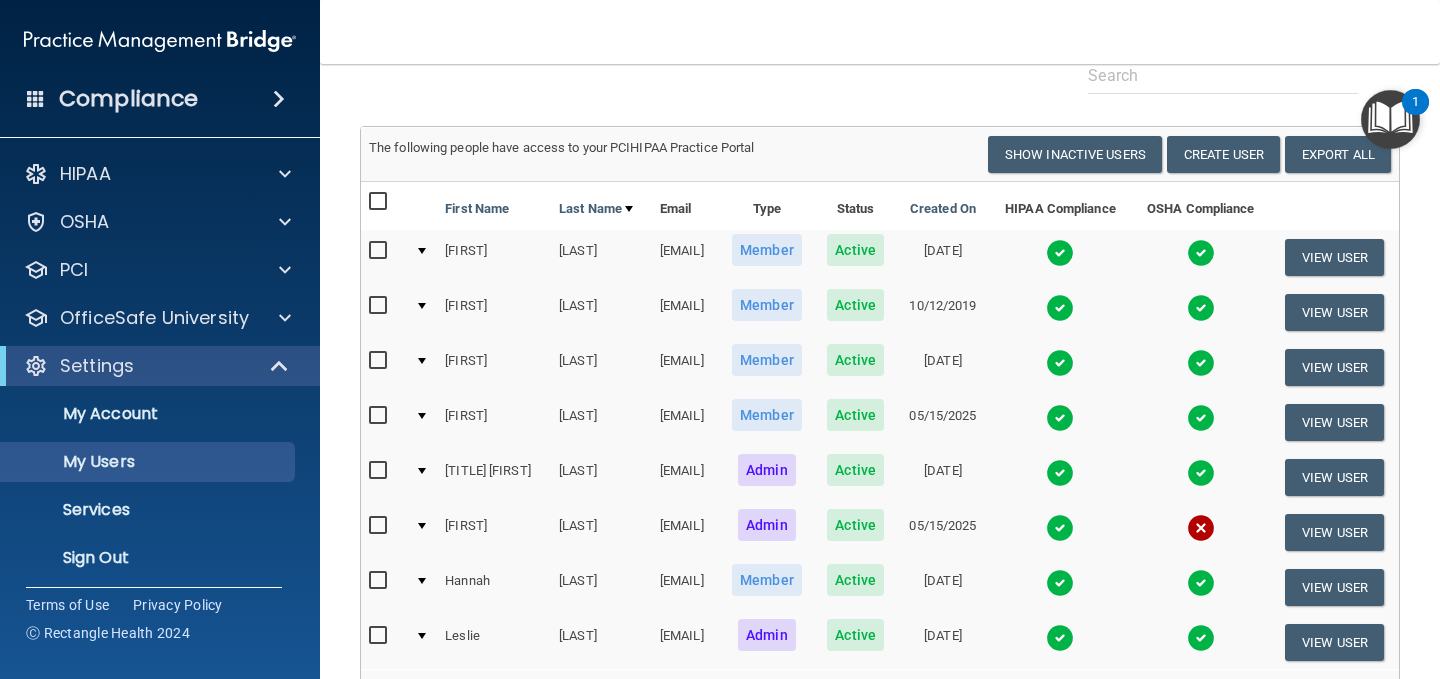click at bounding box center [1060, 253] 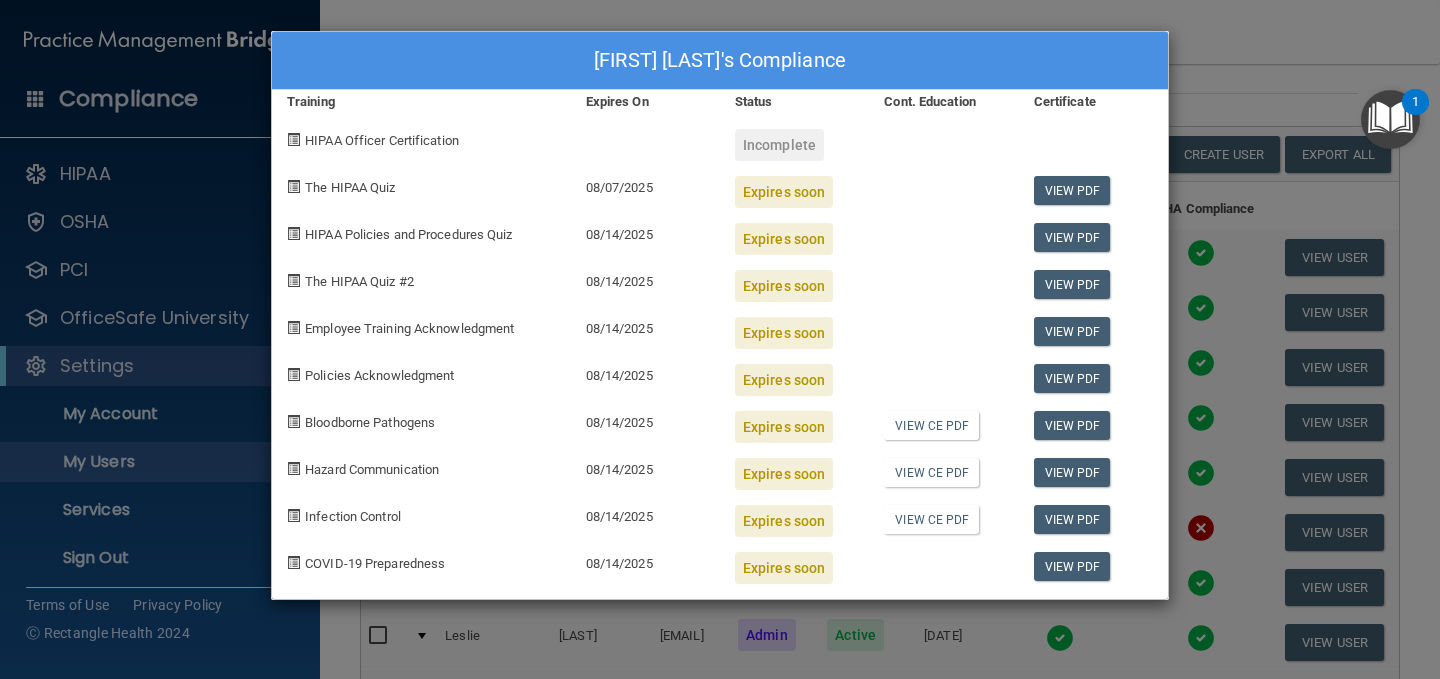click on "[FIRST] [LAST]'s Compliance      Training   Expires On   Status   Cont. Education   Certificate         HIPAA Officer Certification             Incomplete                      The HIPAA Quiz      [DATE]       Expires soon              View PDF         HIPAA Policies and Procedures Quiz      [DATE]       Expires soon              View PDF         The HIPAA Quiz #2      [DATE]       Expires soon              View PDF         Employee Training Acknowledgment      [DATE]       Expires soon              View PDF         Policies Acknowledgment      [DATE]       Expires soon              View PDF         Bloodborne Pathogens      [DATE]       Expires soon        View CE PDF       View PDF         Hazard Communication      [DATE]       Expires soon        View CE PDF       View PDF         Infection Control      [DATE]       Expires soon        View CE PDF       View PDF         COVID-19 Preparedness      [DATE]       Expires soon" at bounding box center [720, 339] 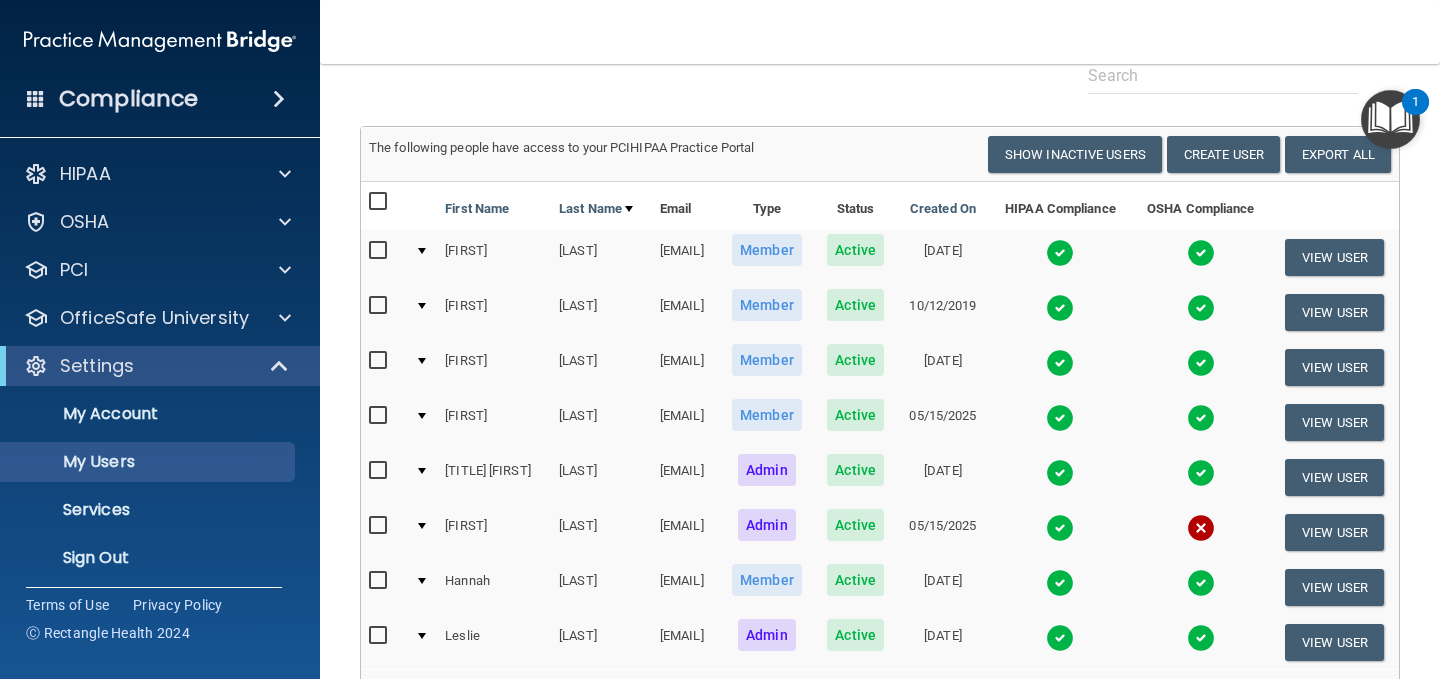 click at bounding box center [1060, 308] 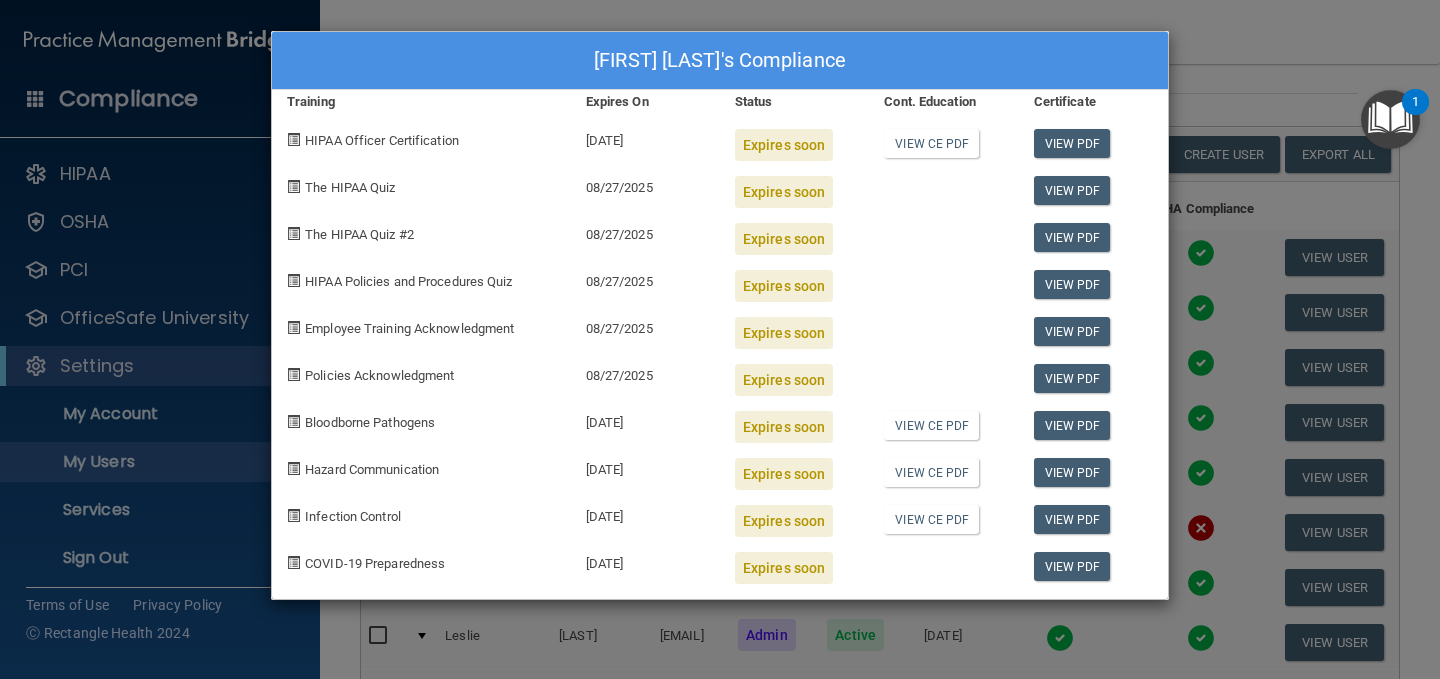 click on "[FIRST] [LAST]'s Compliance      Training   Expires On   Status   Cont. Education   Certificate         HIPAA Officer Certification      [DATE]       Expires soon        View CE PDF       View PDF         The HIPAA Quiz      [DATE]       Expires soon              View PDF         The HIPAA Quiz #2      [DATE]       Expires soon              View PDF         HIPAA Policies and Procedures Quiz      [DATE]       Expires soon              View PDF         Employee Training Acknowledgment      [DATE]       Expires soon              View PDF         Policies Acknowledgment      [DATE]       Expires soon              View PDF         Bloodborne Pathogens      [DATE]       Expires soon        View CE PDF       View PDF         Hazard Communication      [DATE]       Expires soon        View CE PDF       View PDF         Infection Control      [DATE]       Expires soon        View CE PDF       View PDF         COVID-19 Preparedness      [DATE]       Expires soon" at bounding box center [720, 339] 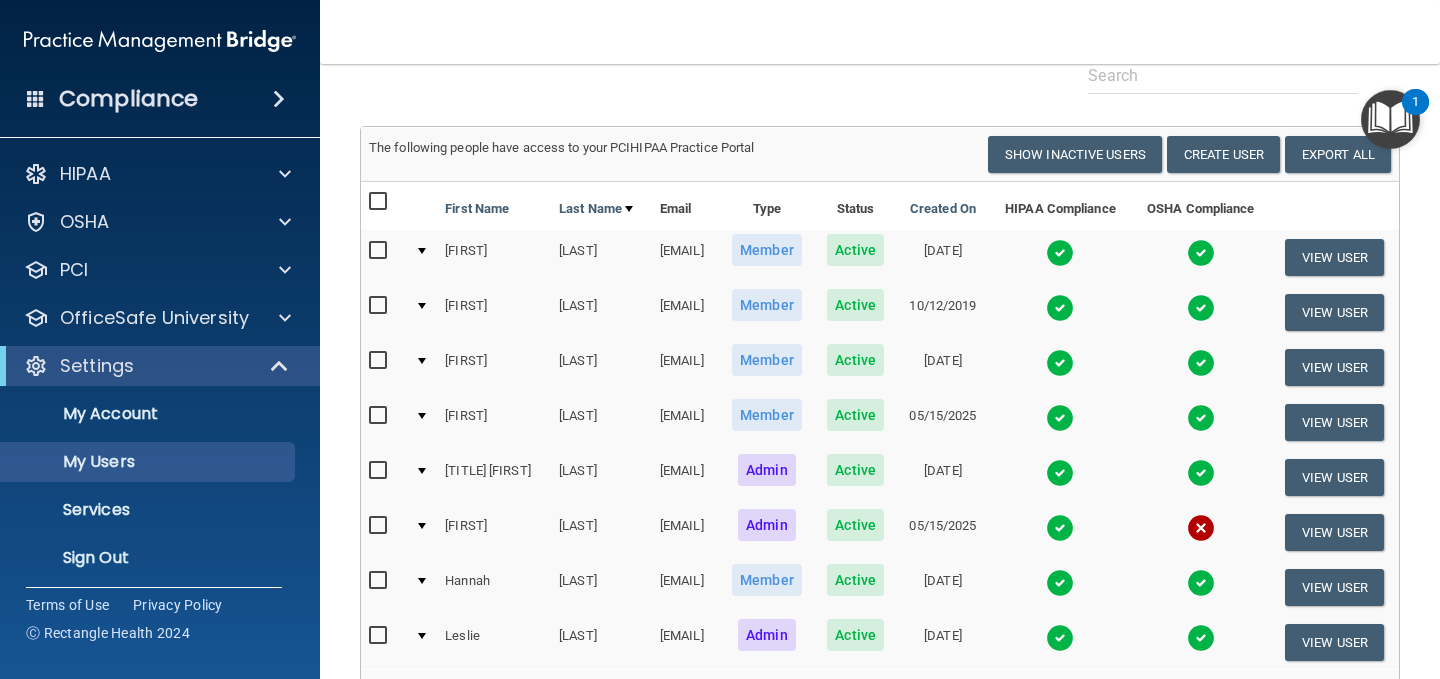 click at bounding box center (1060, 253) 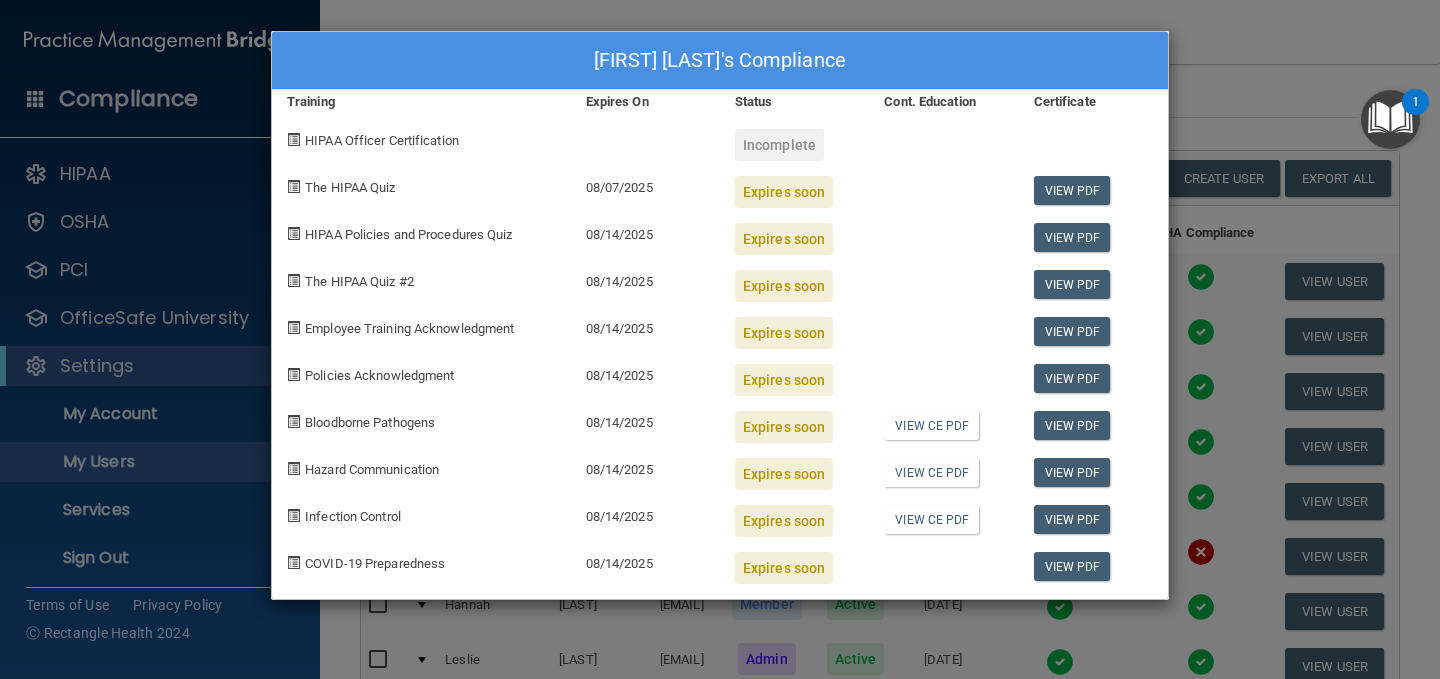 click on "[FIRST] [LAST]'s Compliance      Training   Expires On   Status   Cont. Education   Certificate         HIPAA Officer Certification             Incomplete                      The HIPAA Quiz      [DATE]       Expires soon              View PDF         HIPAA Policies and Procedures Quiz      [DATE]       Expires soon              View PDF         The HIPAA Quiz #2      [DATE]       Expires soon              View PDF         Employee Training Acknowledgment      [DATE]       Expires soon              View PDF         Policies Acknowledgment      [DATE]       Expires soon              View PDF         Bloodborne Pathogens      [DATE]       Expires soon        View CE PDF       View PDF         Hazard Communication      [DATE]       Expires soon        View CE PDF       View PDF         Infection Control      [DATE]       Expires soon        View CE PDF       View PDF         COVID-19 Preparedness      [DATE]       Expires soon" at bounding box center [720, 339] 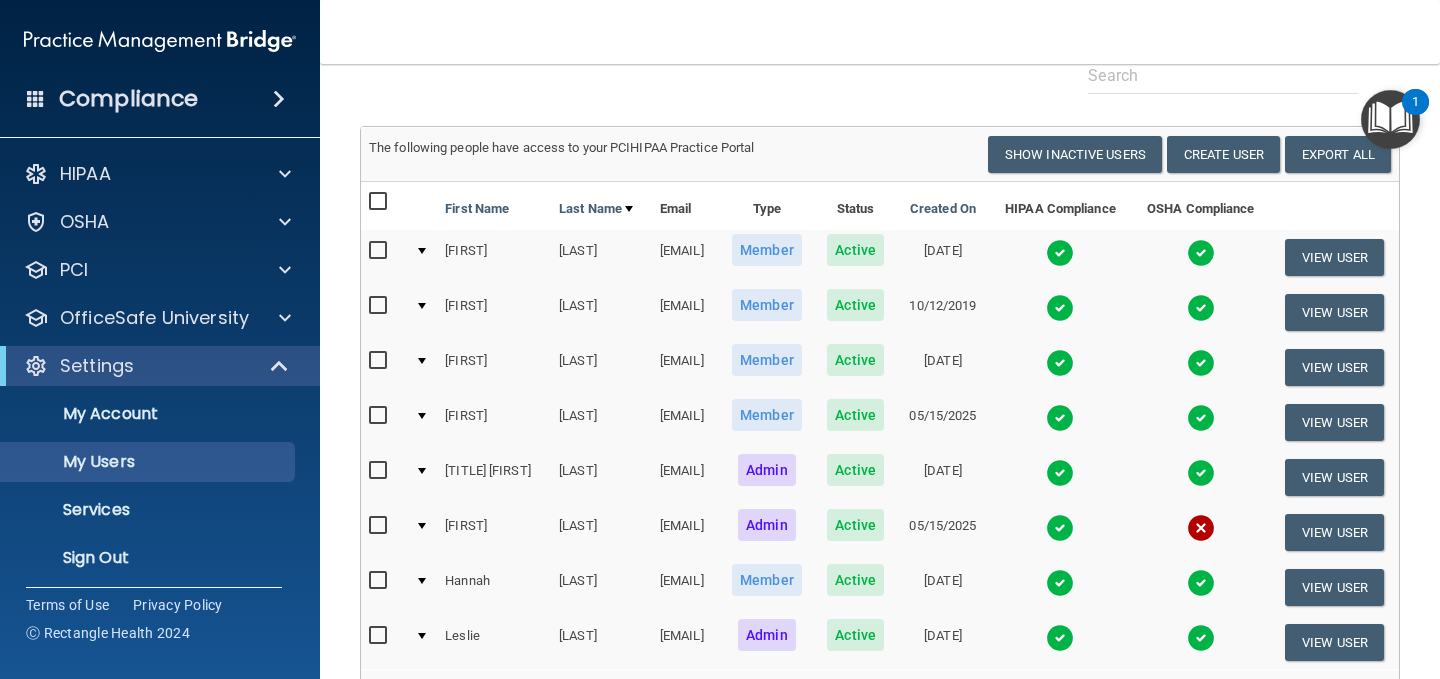 click at bounding box center (1060, 363) 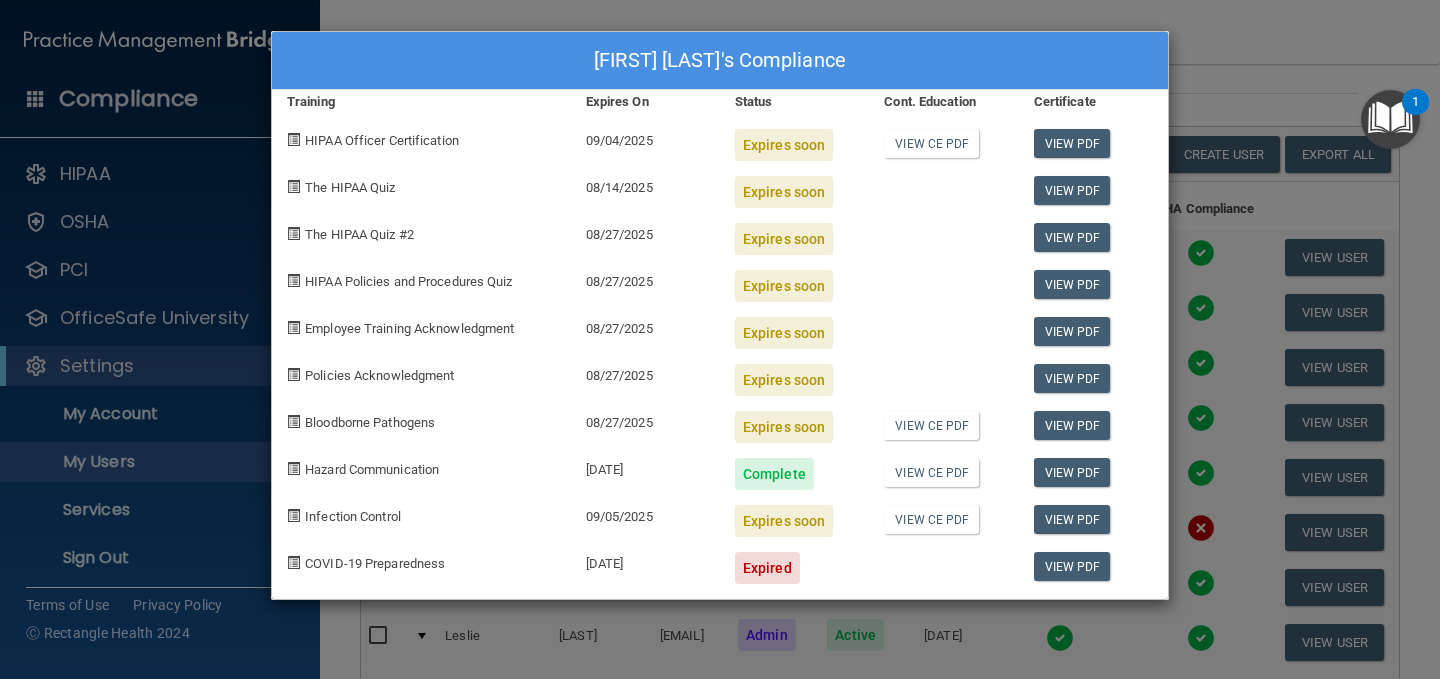 click on "[FIRST] [LAST]'s Compliance      Training   Expires On   Status   Cont. Education   Certificate         HIPAA Officer Certification      [DATE]       Expires soon        View CE PDF       View PDF         The HIPAA Quiz      [DATE]       Expires soon              View PDF         The HIPAA Quiz #2      [DATE]       Expires soon              View PDF         HIPAA Policies and Procedures Quiz      [DATE]       Expires soon              View PDF         Employee Training Acknowledgment      [DATE]       Expires soon              View PDF         Policies Acknowledgment      [DATE]       Expires soon              View PDF         Bloodborne Pathogens      [DATE]       Expires soon        View CE PDF       View PDF         Hazard Communication      [DATE]       Complete        View CE PDF       View PDF         Infection Control      [DATE]       Expires soon        View CE PDF       View PDF         COVID-19 Preparedness      [DATE]       Expired" at bounding box center [720, 339] 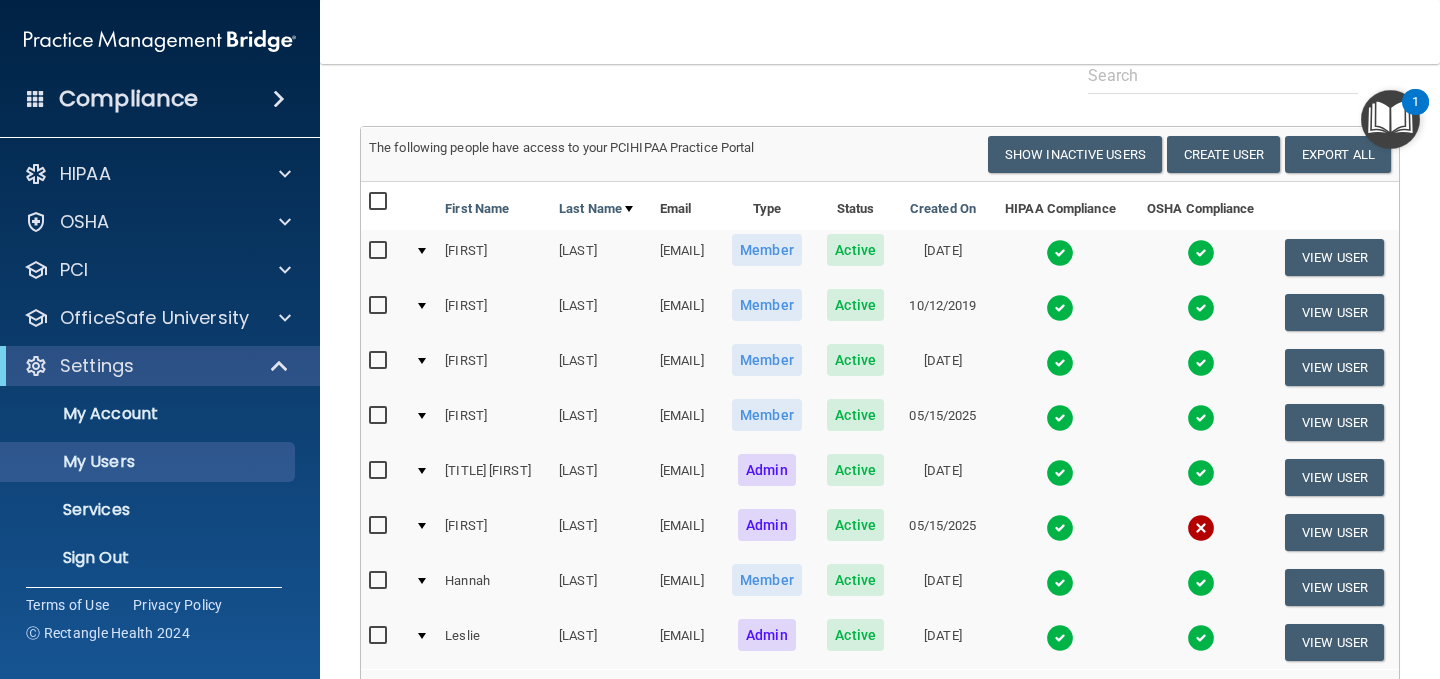 click at bounding box center (1060, 418) 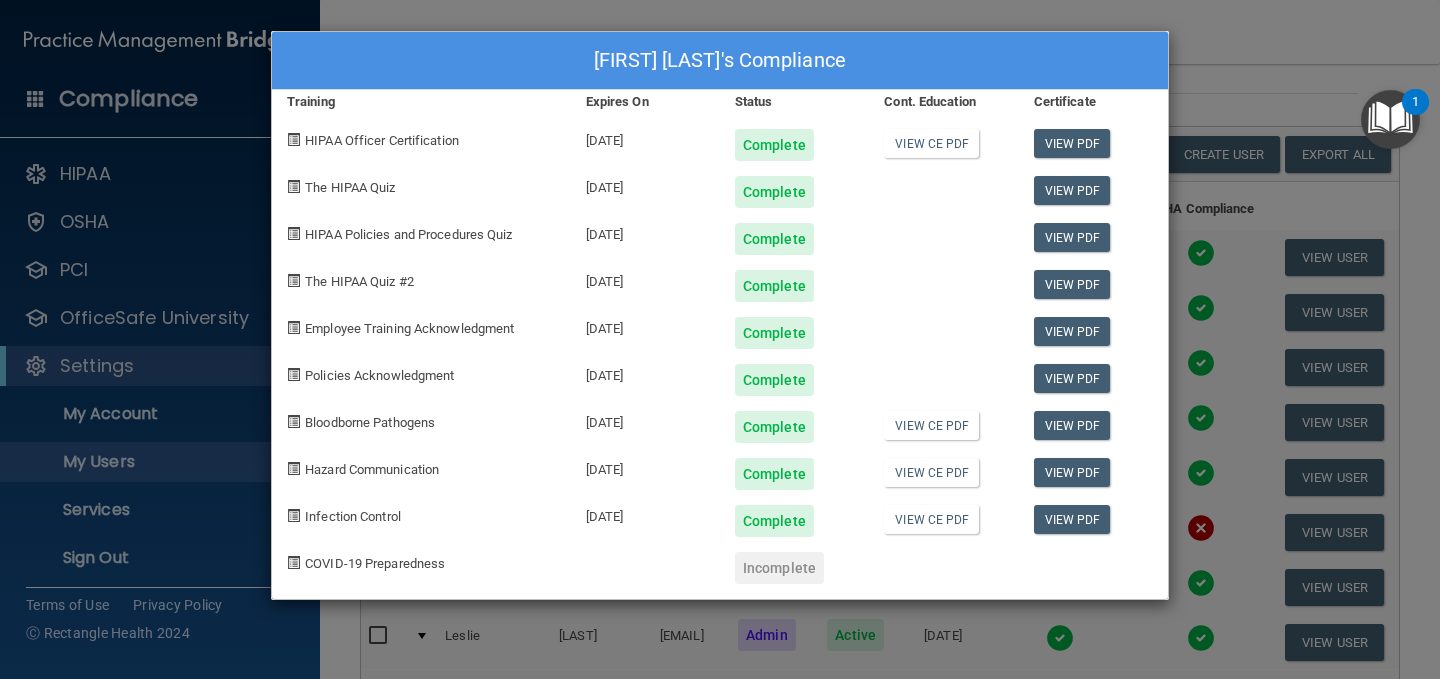 click on "[FIRST] [LAST]'s Compliance      Training   Expires On   Status   Cont. Education   Certificate         HIPAA Officer Certification      [DATE]       Complete        View CE PDF       View PDF         The HIPAA Quiz      [DATE]       Complete              View PDF         HIPAA Policies and Procedures Quiz      [DATE]       Complete              View PDF         The HIPAA Quiz #2      [DATE]       Complete              View PDF         Employee Training Acknowledgment      [DATE]       Complete              View PDF         Policies Acknowledgment      [DATE]       Complete              View PDF         Bloodborne Pathogens      [DATE]       Complete        View CE PDF       View PDF         Hazard Communication      [DATE]       Complete        View CE PDF       View PDF         Infection Control      [DATE]       Complete        View CE PDF       View PDF         COVID-19 Preparedness             Incomplete" at bounding box center [720, 339] 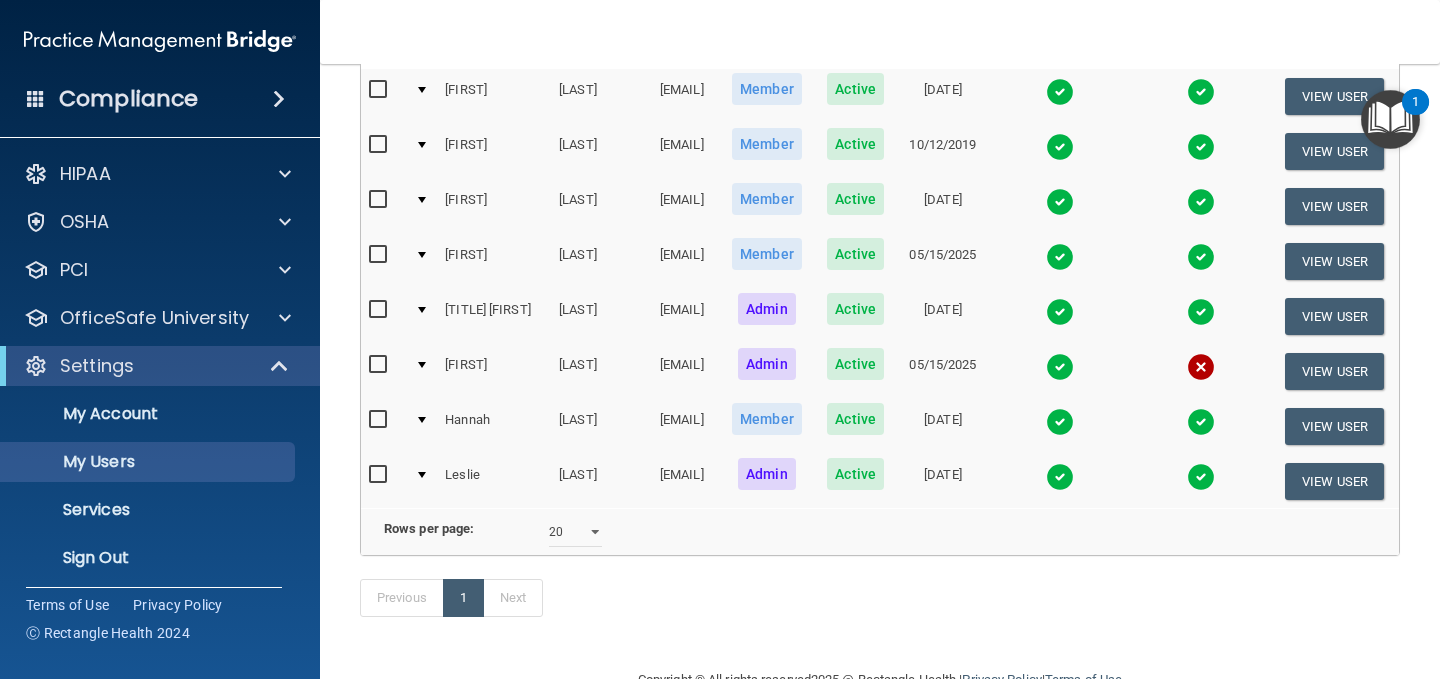 scroll, scrollTop: 300, scrollLeft: 0, axis: vertical 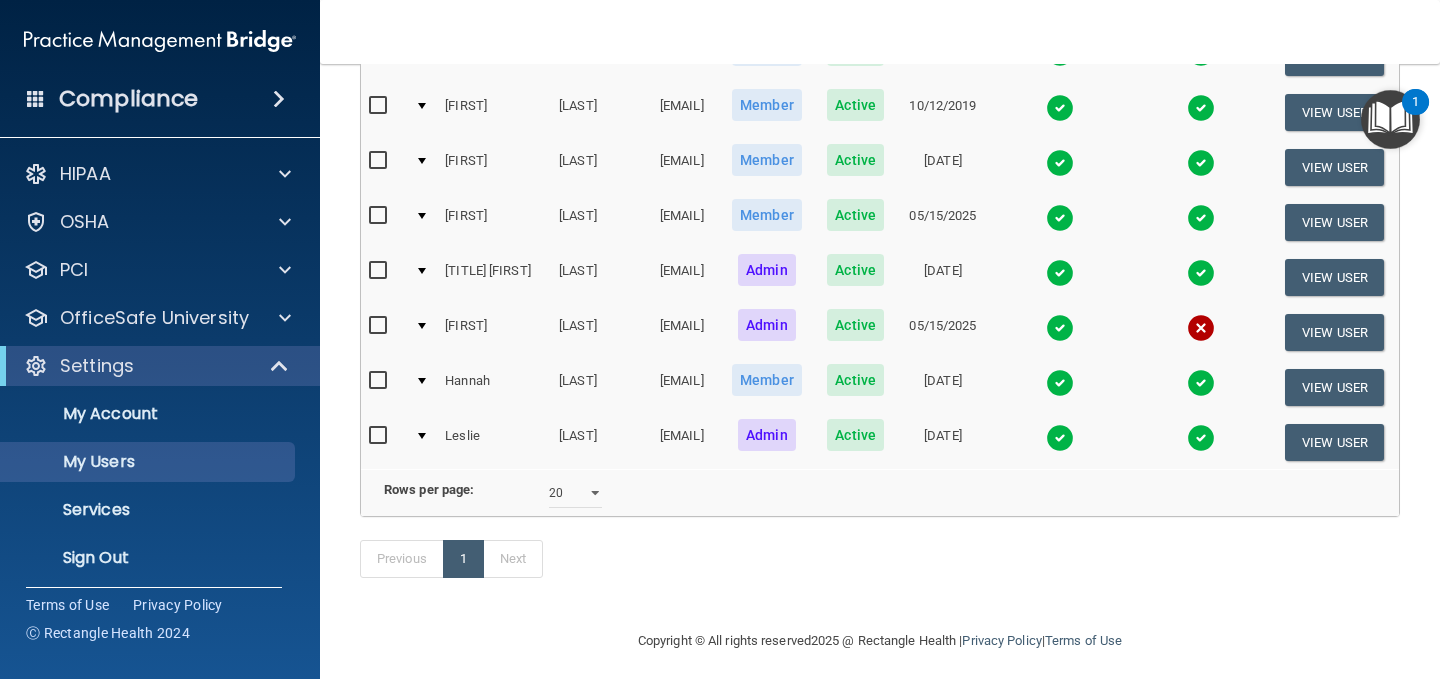 click at bounding box center (1060, 273) 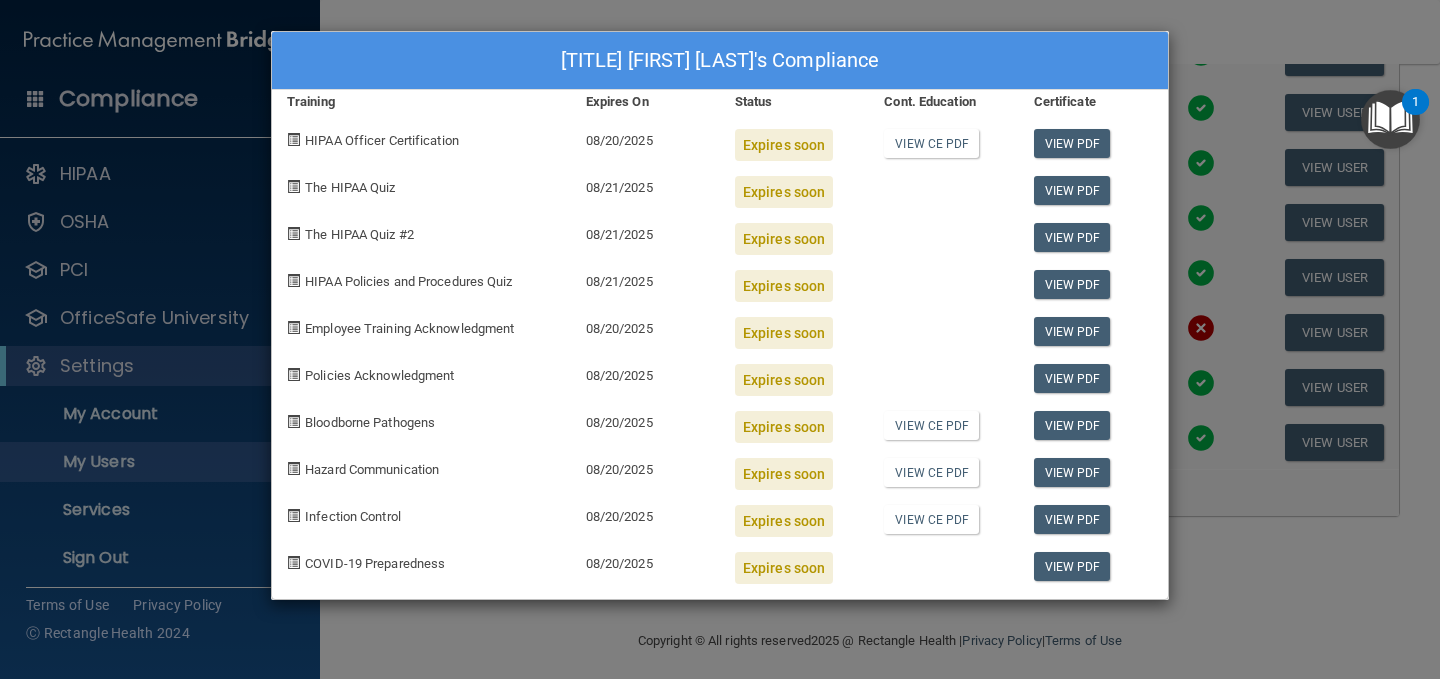click on "[TITLE] [FIRST] [LAST]'s Compliance      Training   Expires On   Status   Cont. Education   Certificate         HIPAA Officer Certification      [DATE]       Expires soon        View CE PDF       View PDF         The HIPAA Quiz      [DATE]       Expires soon              View PDF         The HIPAA Quiz #2      [DATE]       Expires soon              View PDF         HIPAA Policies and Procedures Quiz      [DATE]       Expires soon              View PDF         Employee Training Acknowledgment      [DATE]       Expires soon              View PDF         Policies Acknowledgment      [DATE]       Expires soon              View PDF         Bloodborne Pathogens      [DATE]       Expires soon        View CE PDF       View PDF         Hazard Communication      [DATE]       Expires soon        View CE PDF       View PDF         Infection Control      [DATE]       Expires soon        View CE PDF       View PDF         COVID-19 Preparedness      [DATE]       Expires soon" at bounding box center [720, 339] 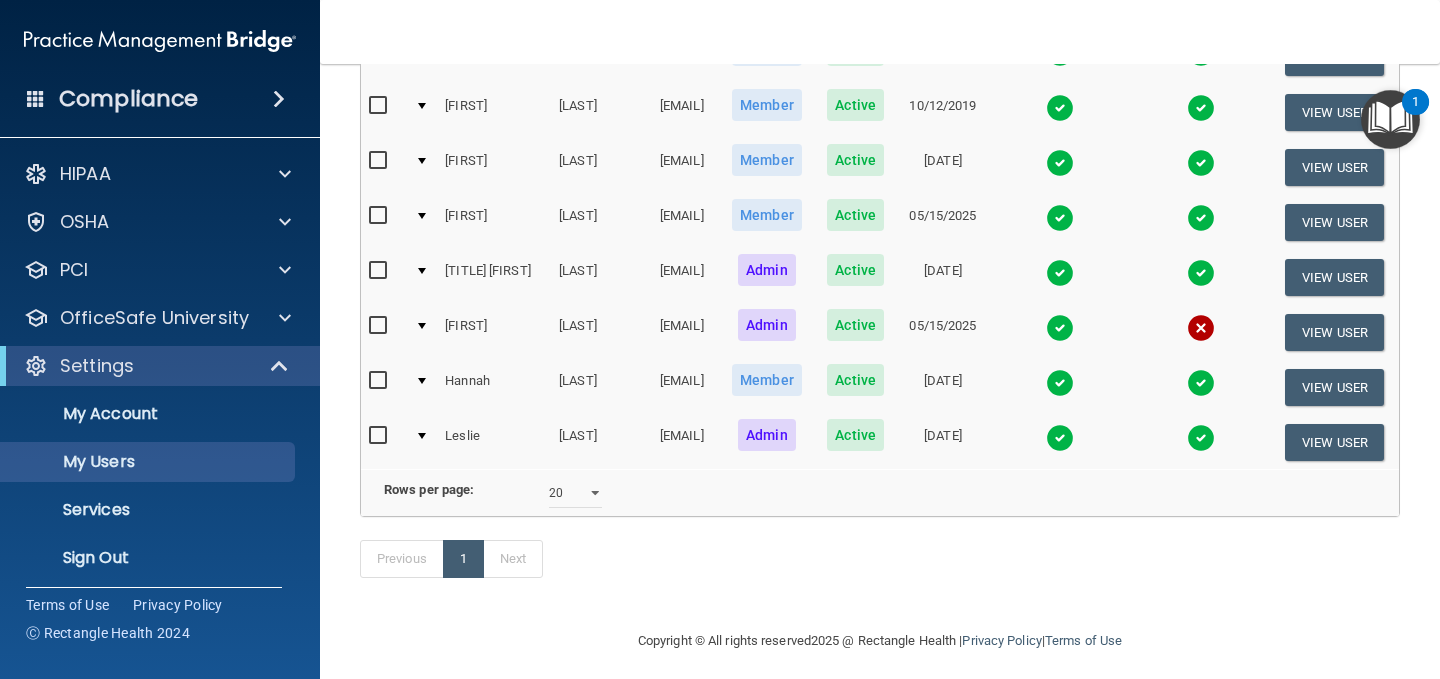click at bounding box center [1060, 328] 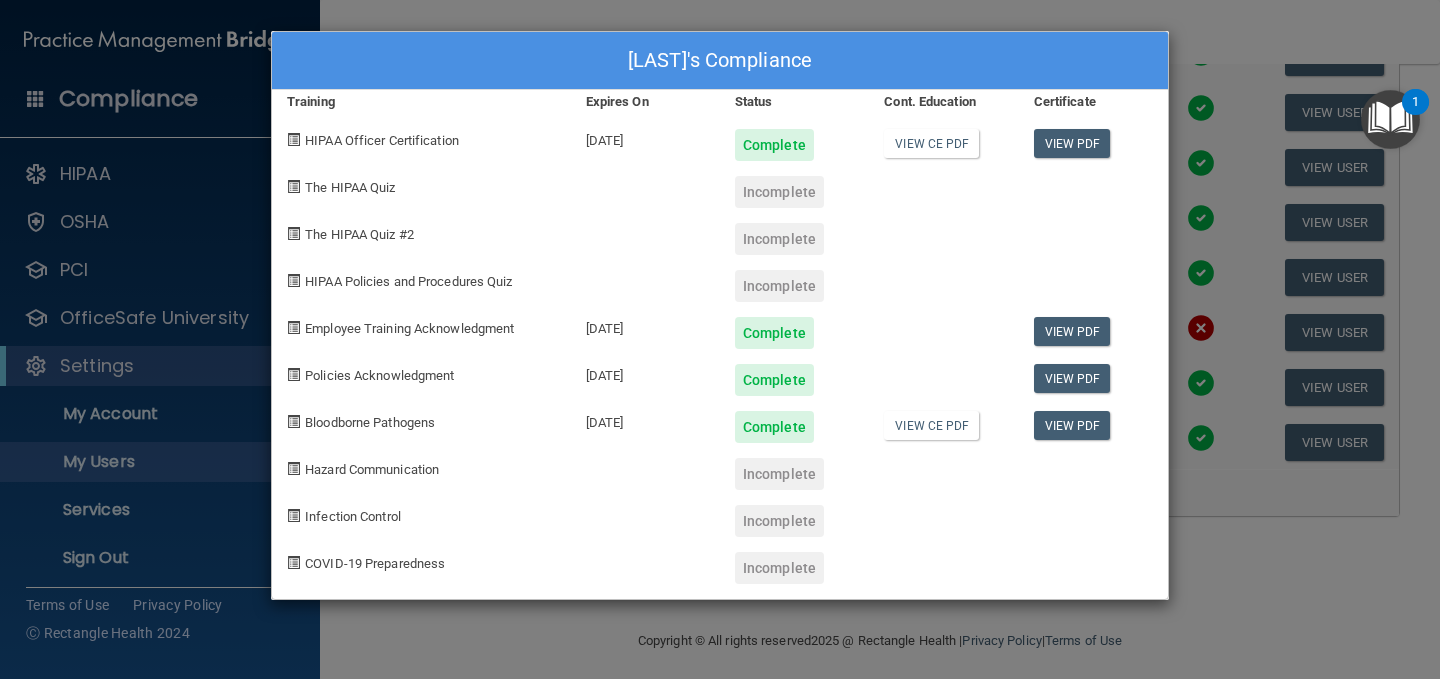 click on "[FIRST] [LAST]'s Compliance      Training   Expires On   Status   Cont. Education   Certificate         HIPAA Officer Certification             Incomplete                      The HIPAA Quiz      [DATE]       Complete              View PDF         HIPAA Policies and Procedures Quiz             Incomplete                      Employee Training Acknowledgment      [DATE]       Complete              View PDF         Policies Acknowledgment      [DATE]       Complete              View PDF         Bloodborne Pathogens      [DATE]       Complete        View CE PDF       View PDF         Hazard Communication             Incomplete                      Infection Control             Incomplete                      COVID-19 Preparedness             Incomplete" at bounding box center [720, 339] 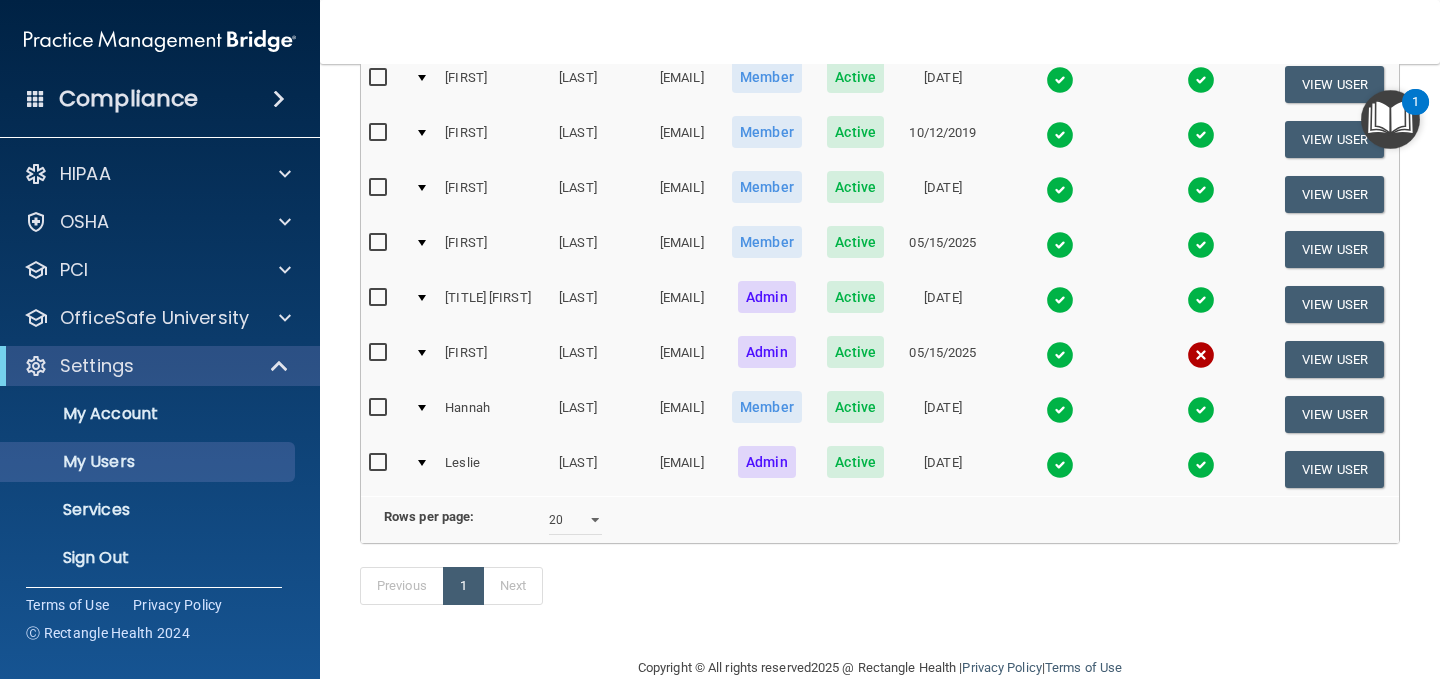 scroll, scrollTop: 300, scrollLeft: 0, axis: vertical 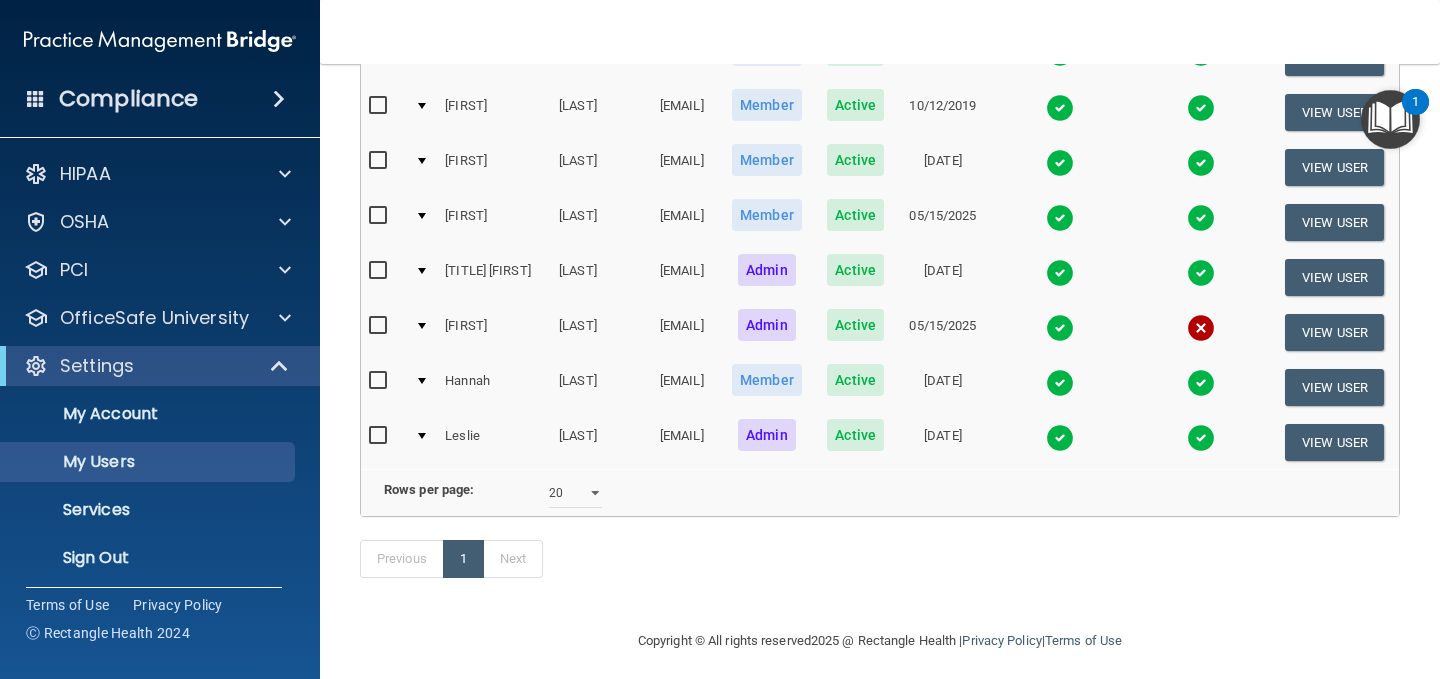 click at bounding box center (1060, 383) 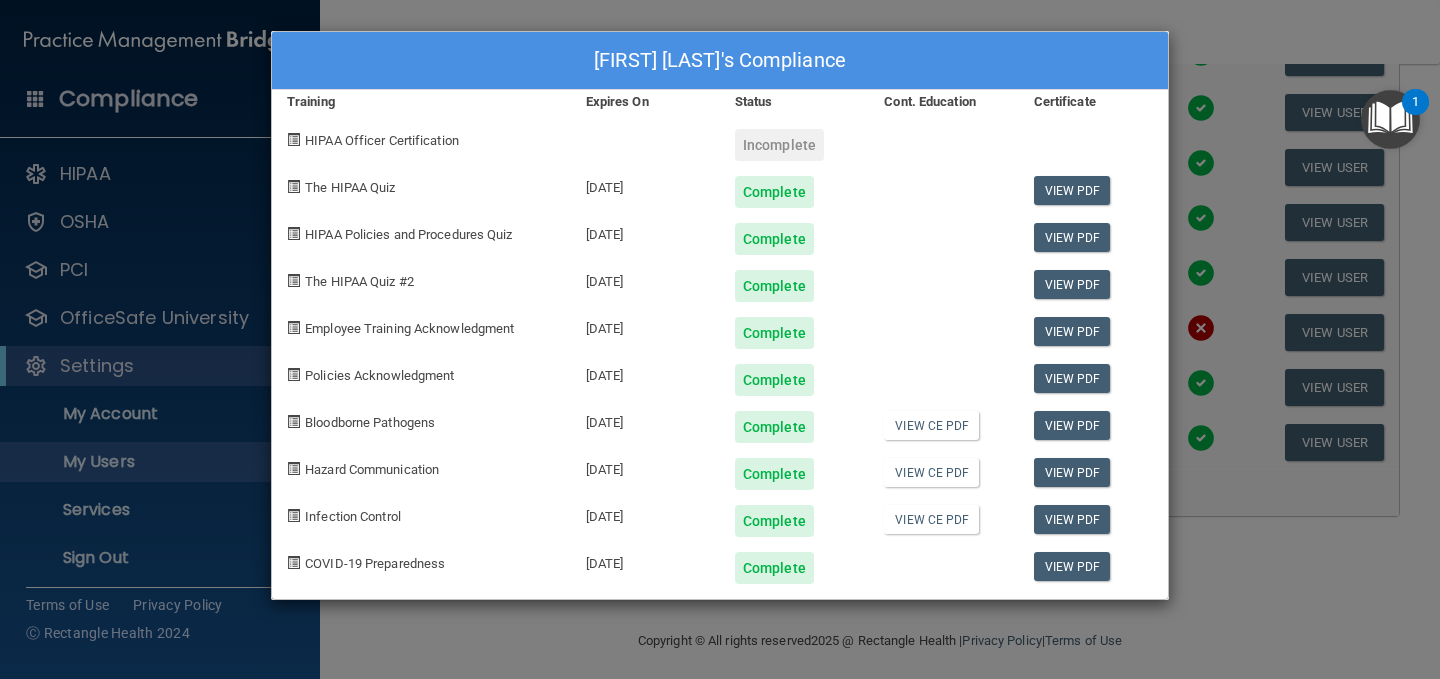 click on "[FIRST] [LAST]'s Compliance      Training   Expires On   Status   Cont. Education   Certificate         HIPAA Officer Certification             Incomplete                      The HIPAA Quiz      [DATE]       Complete              View PDF         HIPAA Policies and Procedures Quiz      [DATE]       Complete              View PDF         The HIPAA Quiz #2      [DATE]       Complete              View PDF         Employee Training Acknowledgment      [DATE]       Complete              View PDF         Policies Acknowledgment      [DATE]       Complete              View PDF         Bloodborne Pathogens      [DATE]       Complete        View CE PDF       View PDF         Hazard Communication      [DATE]       Complete        View CE PDF       View PDF         Infection Control      [DATE]       Complete        View CE PDF       View PDF         COVID-19 Preparedness      [DATE]       Complete" at bounding box center [720, 339] 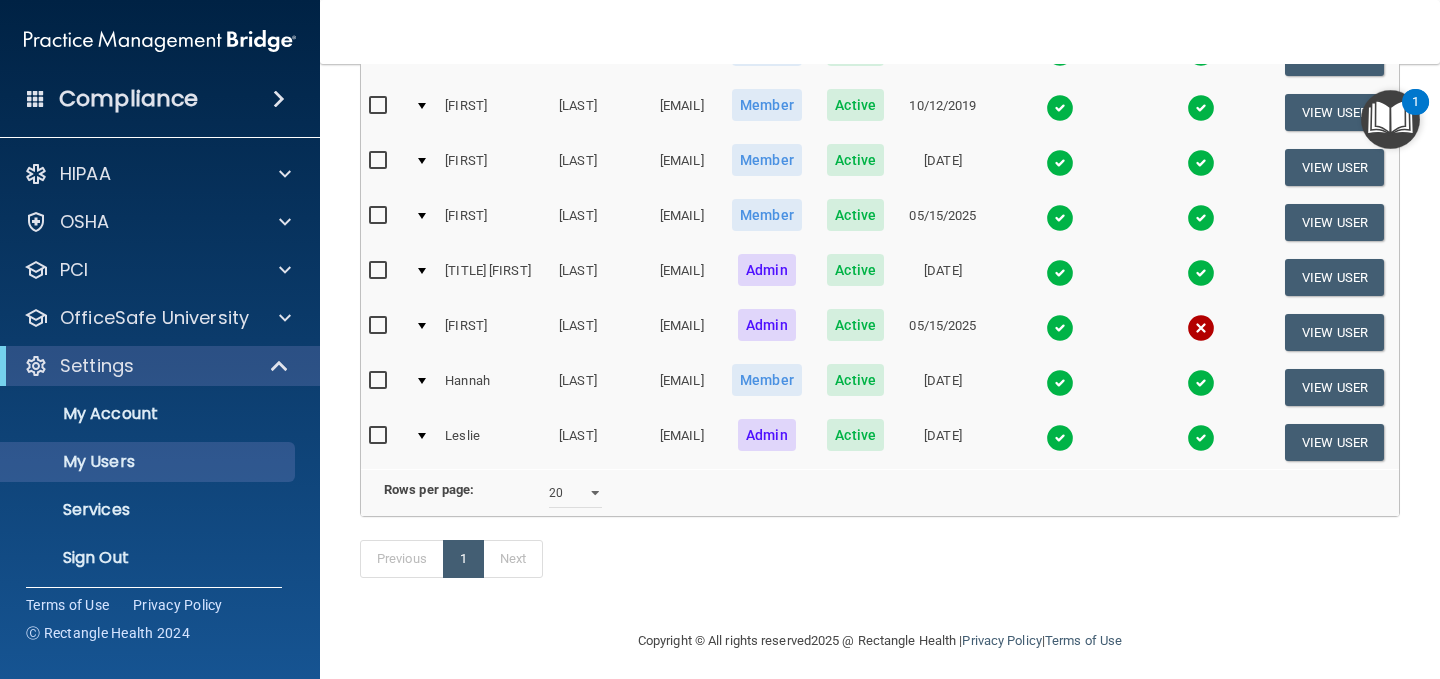 click at bounding box center [1060, 438] 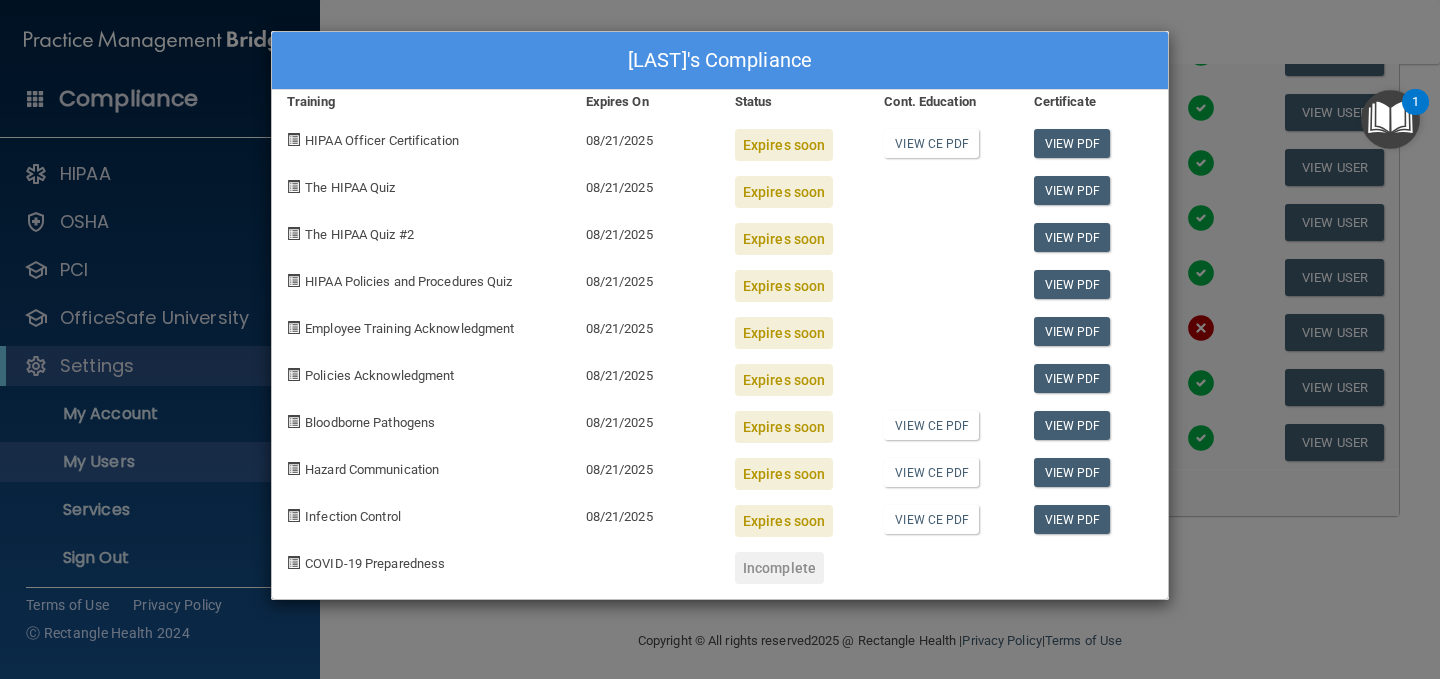 click on "[LAST]'s Compliance      Training   Expires On   Status   Cont. Education   Certificate         HIPAA Officer Certification      [DATE]       Expires soon        View CE PDF       View PDF         The HIPAA Quiz      [DATE]       Expires soon              View PDF         The HIPAA Quiz #2      [DATE]       Expires soon              View PDF         HIPAA Policies and Procedures Quiz      [DATE]       Expires soon              View PDF         Employee Training Acknowledgment      [DATE]       Expires soon              View PDF         Policies Acknowledgment      [DATE]       Expires soon              View PDF         Bloodborne Pathogens      [DATE]       Expires soon        View CE PDF       View PDF         Hazard Communication      [DATE]       Expires soon        View CE PDF       View PDF         Infection Control      [DATE]       Expires soon        View CE PDF       View PDF         COVID-19 Preparedness             Incomplete" at bounding box center (720, 339) 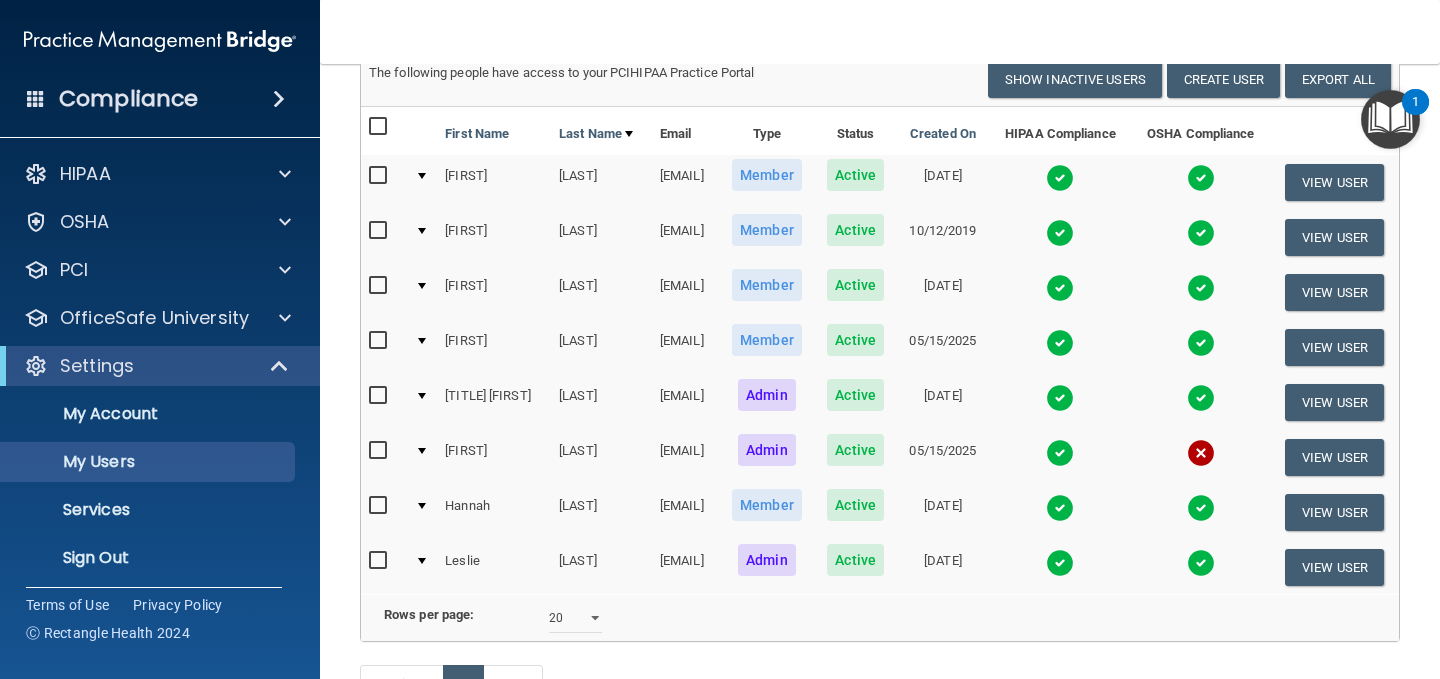 scroll, scrollTop: 140, scrollLeft: 0, axis: vertical 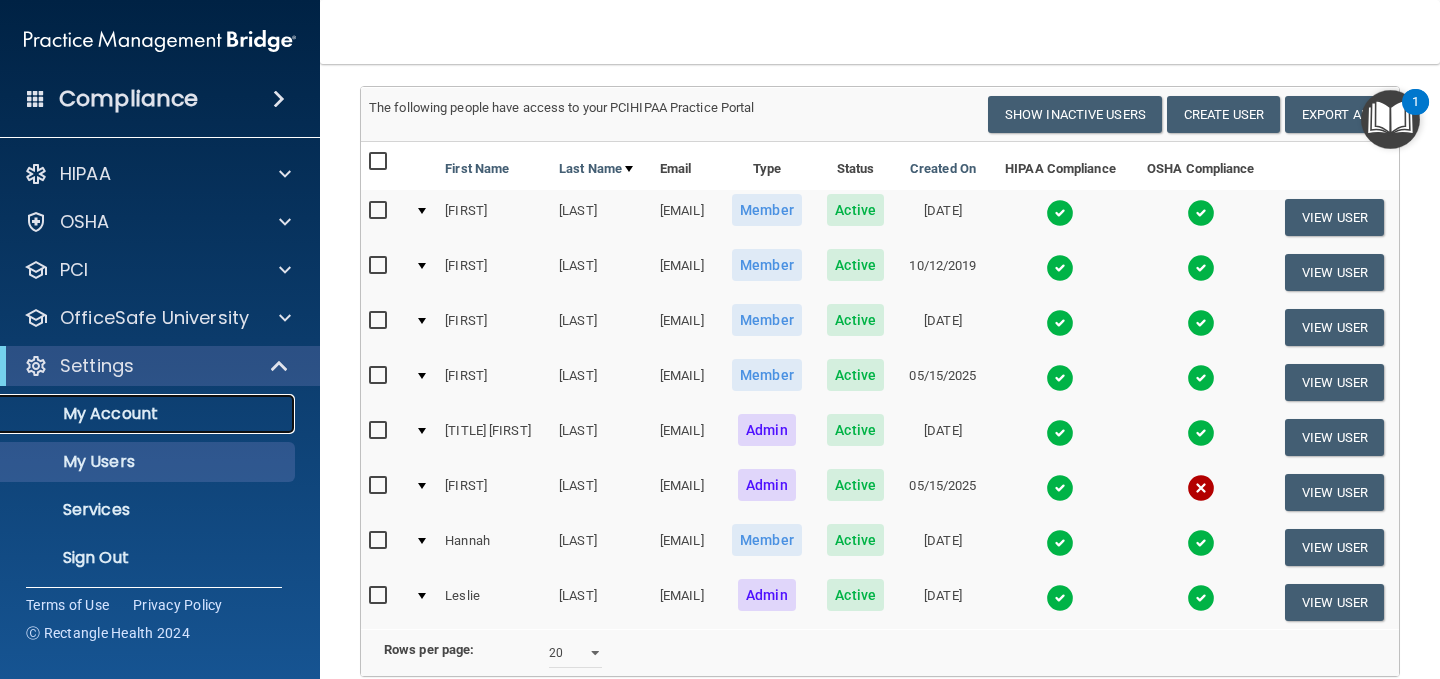 click on "My Account" at bounding box center [149, 414] 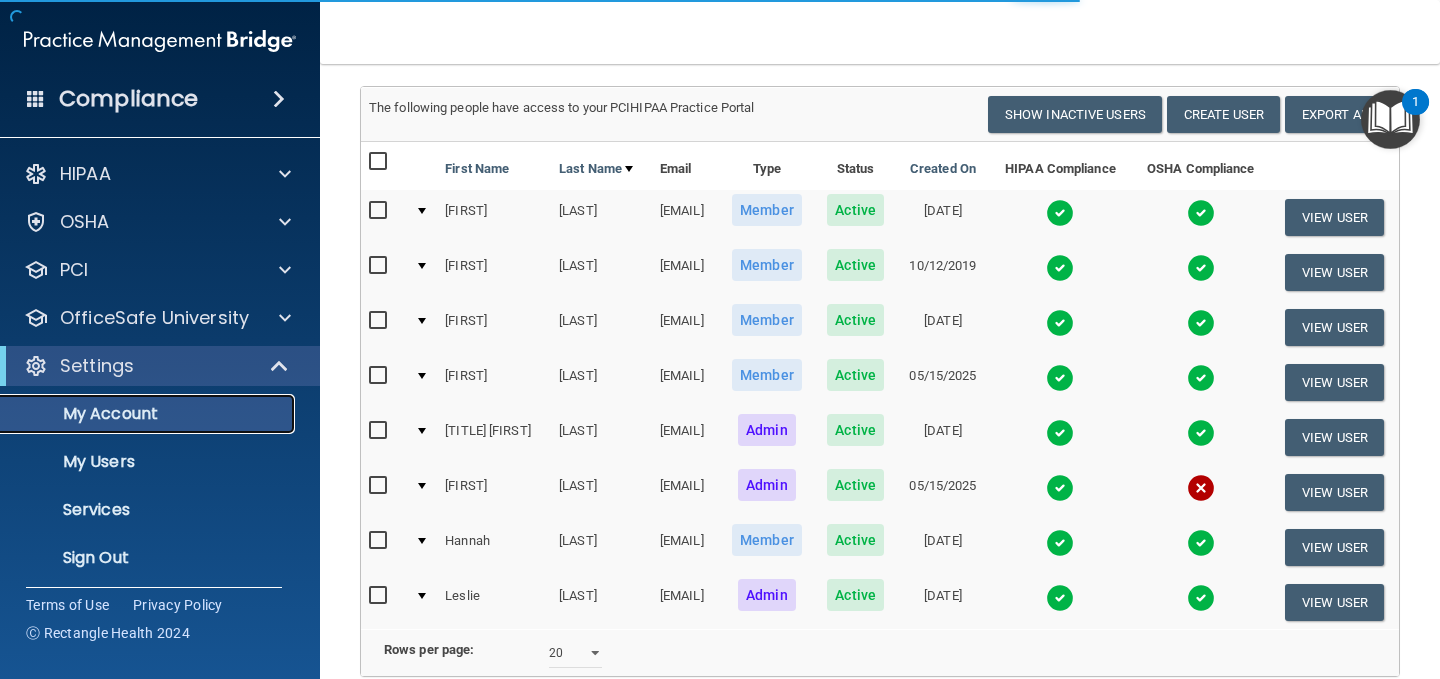scroll, scrollTop: 0, scrollLeft: 0, axis: both 